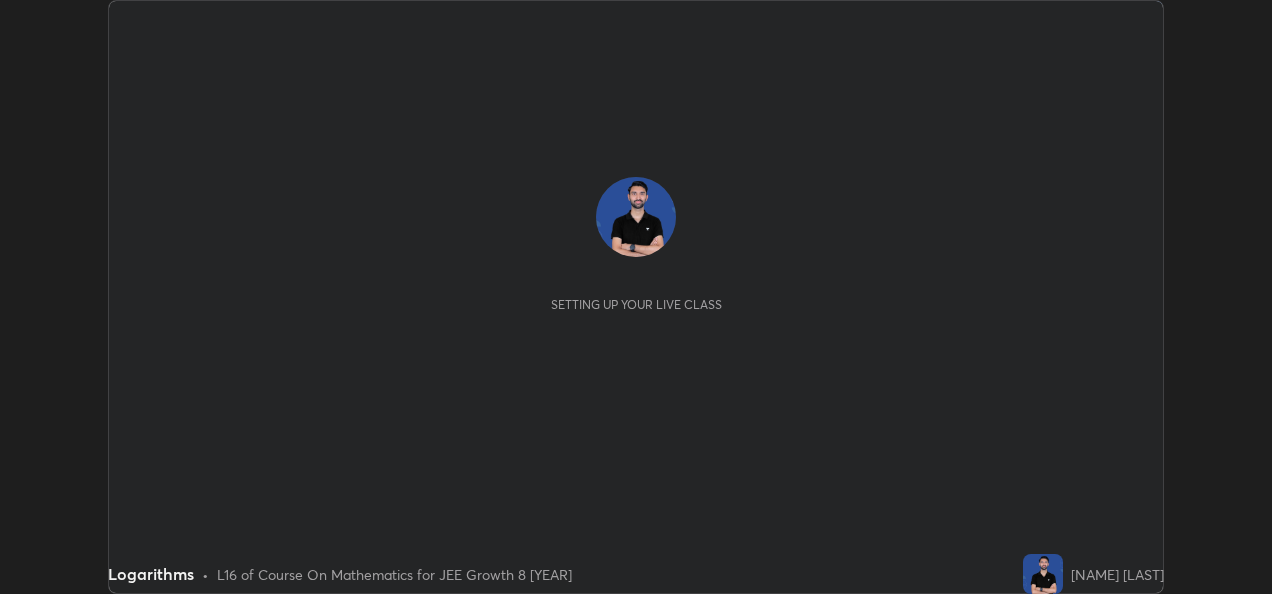 scroll, scrollTop: 0, scrollLeft: 0, axis: both 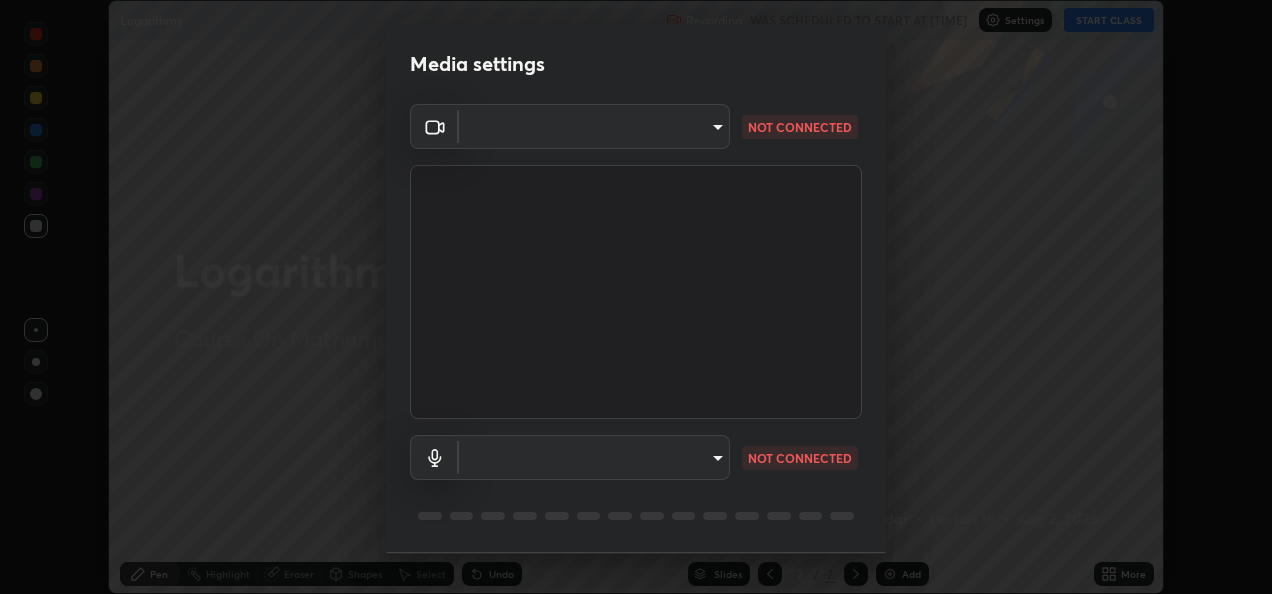type on "64ddd5073c00ab72319f7d1b6e3cf1d28b4f7d531d8db86d8382c29d9ccbb715" 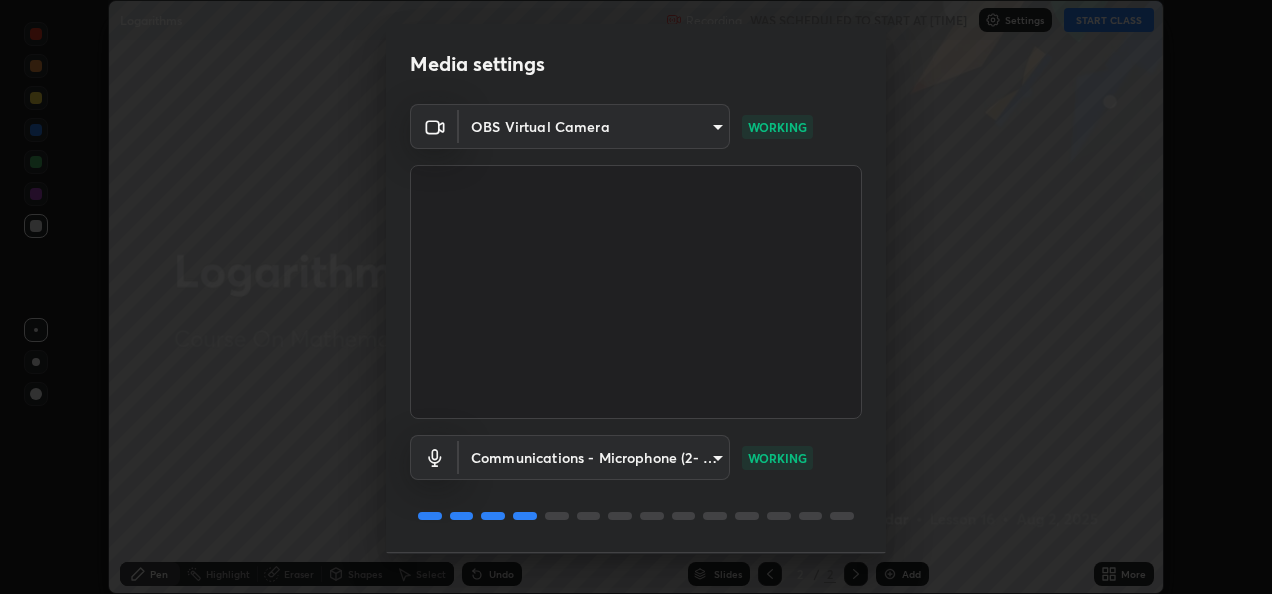 scroll, scrollTop: 62, scrollLeft: 0, axis: vertical 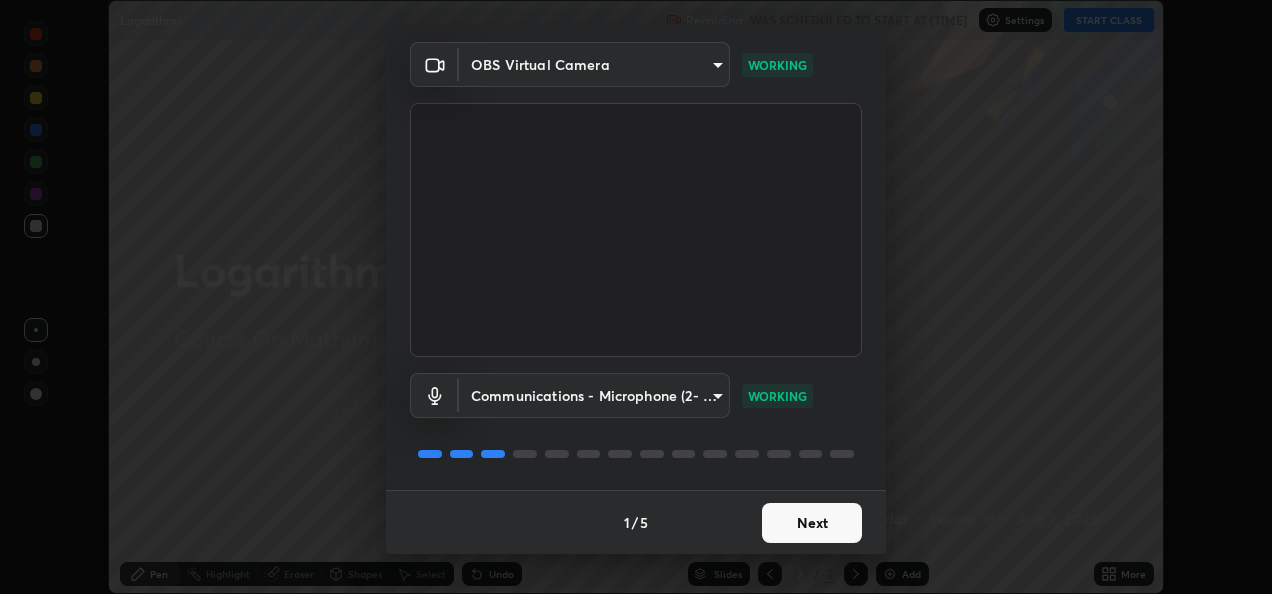 click on "Next" at bounding box center [812, 523] 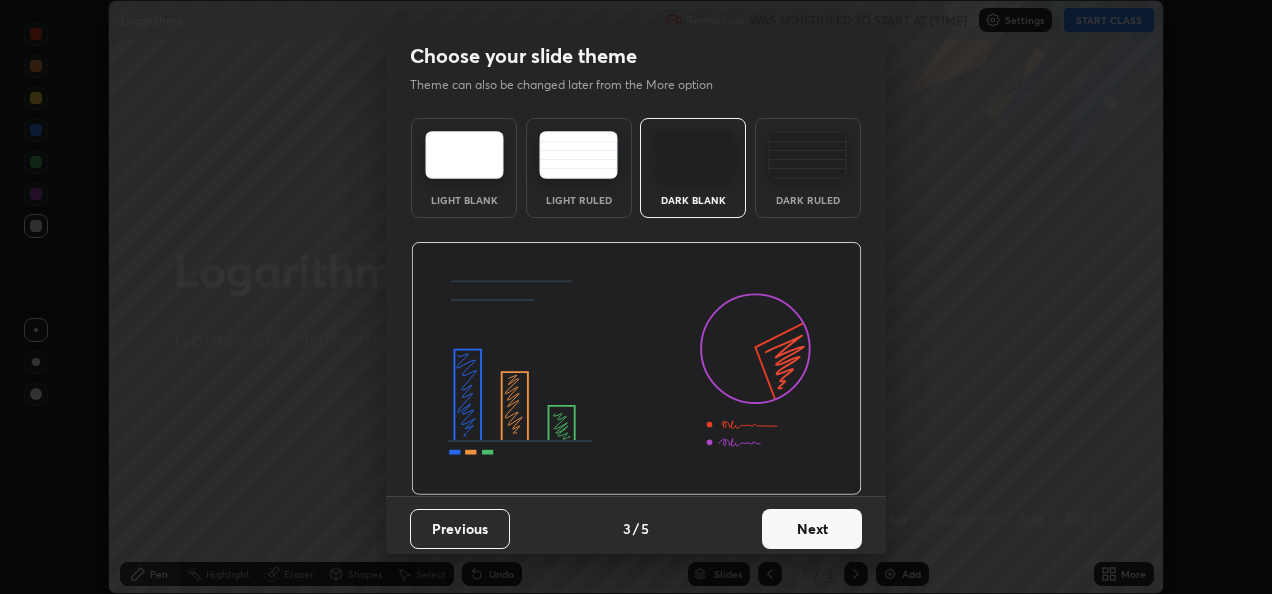 click on "Next" at bounding box center (812, 529) 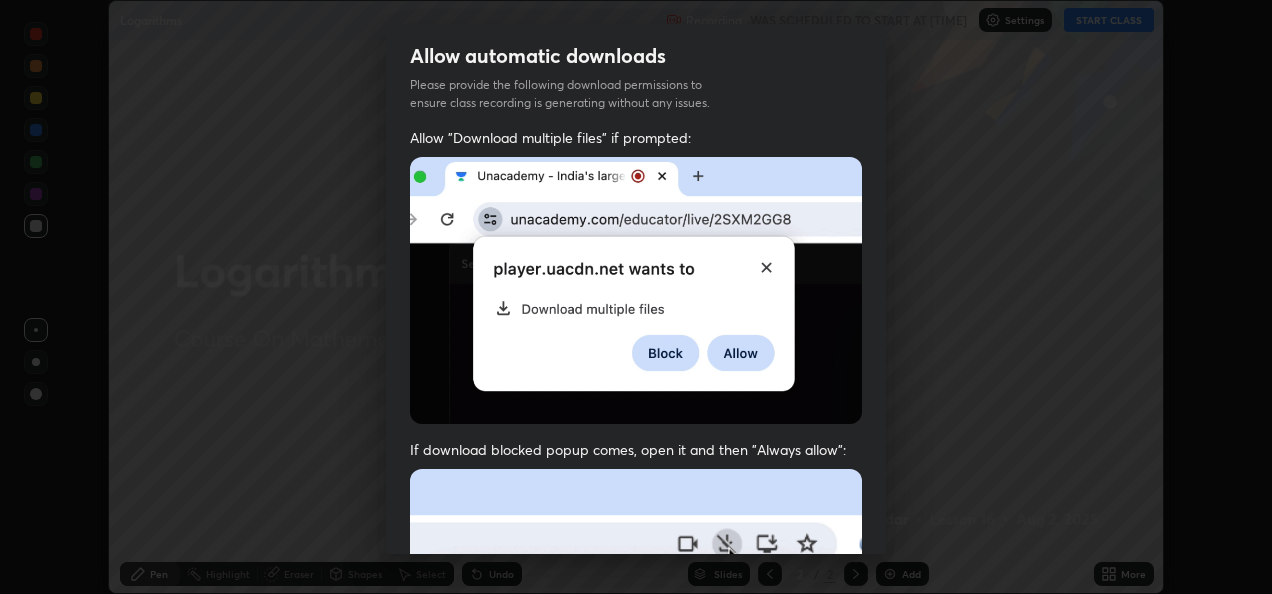 click on "Previous 5 / 5 Done" at bounding box center (636, 1002) 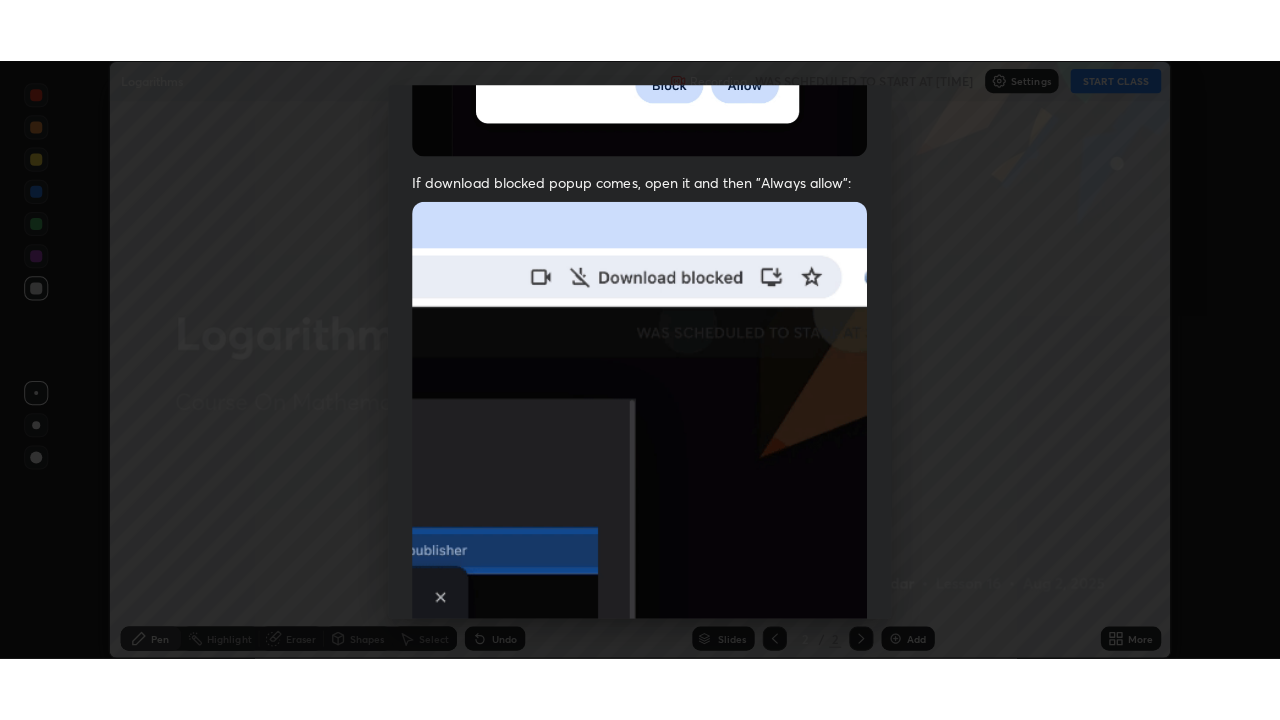 scroll, scrollTop: 470, scrollLeft: 0, axis: vertical 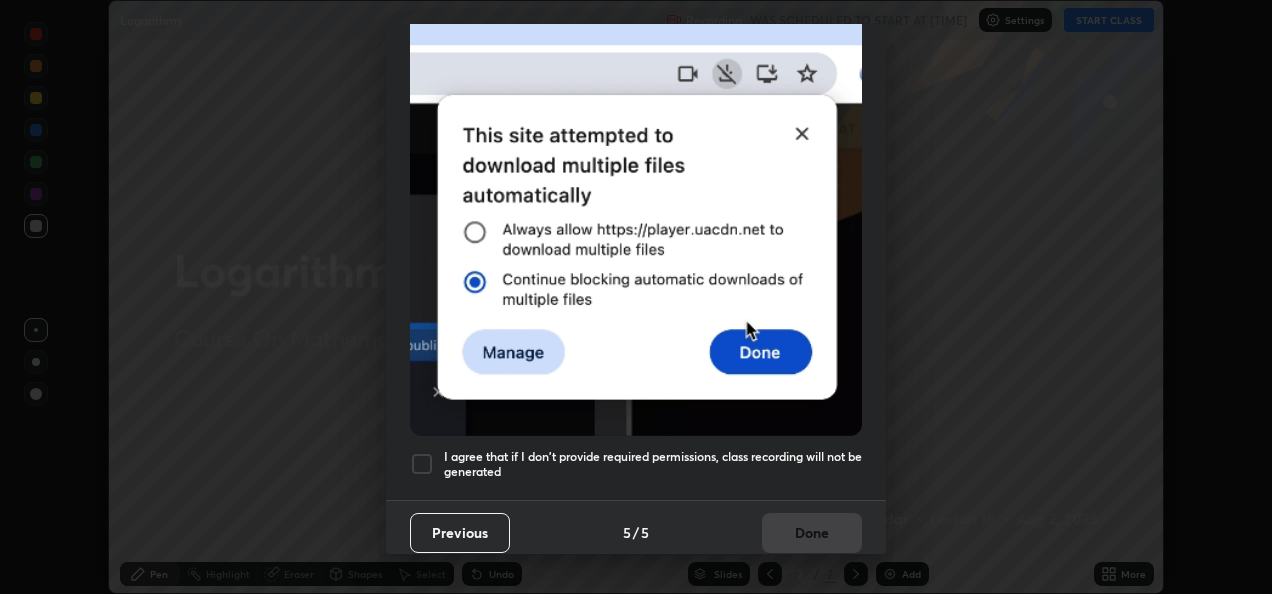 click at bounding box center [422, 464] 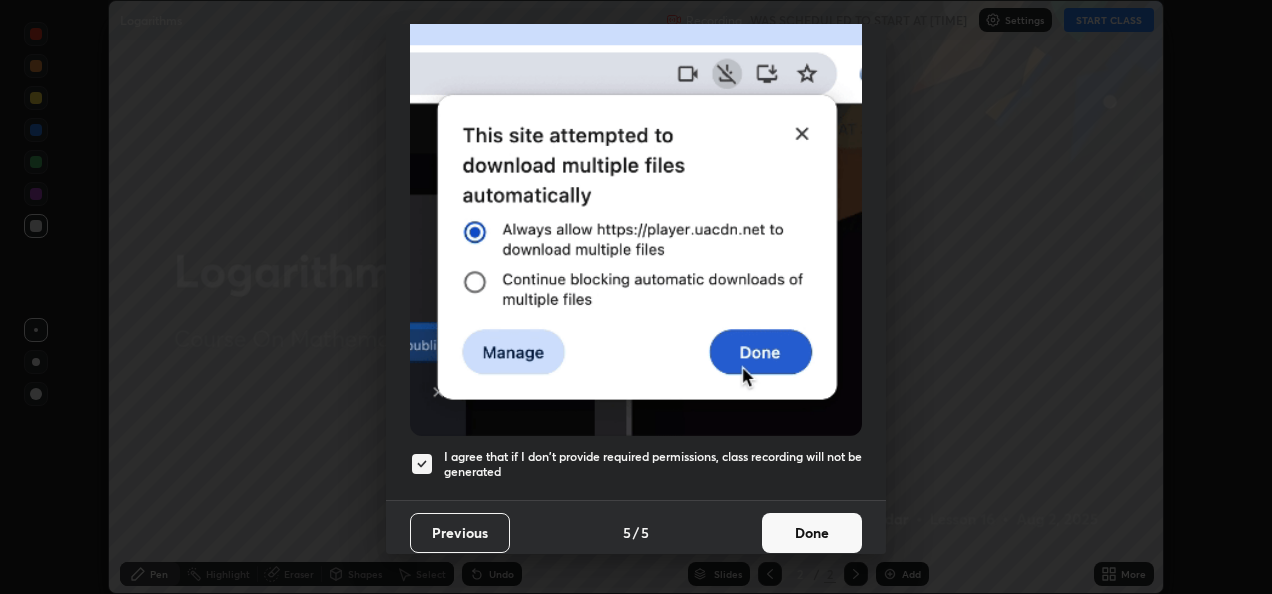 click on "Done" at bounding box center (812, 533) 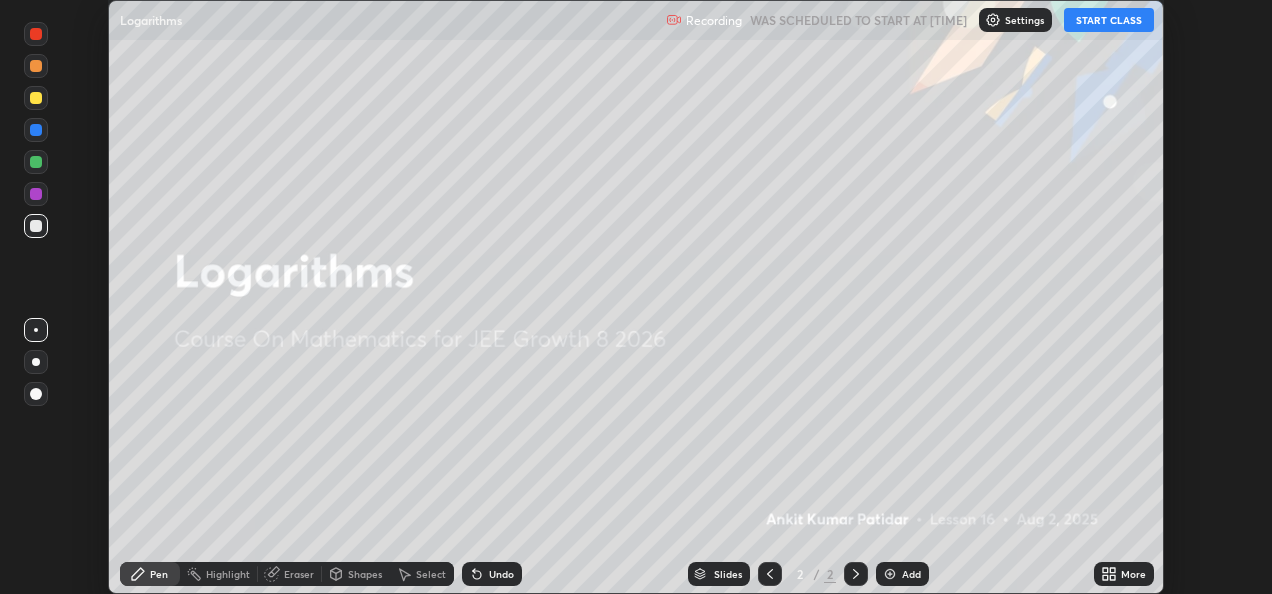 click on "START CLASS" at bounding box center [1109, 20] 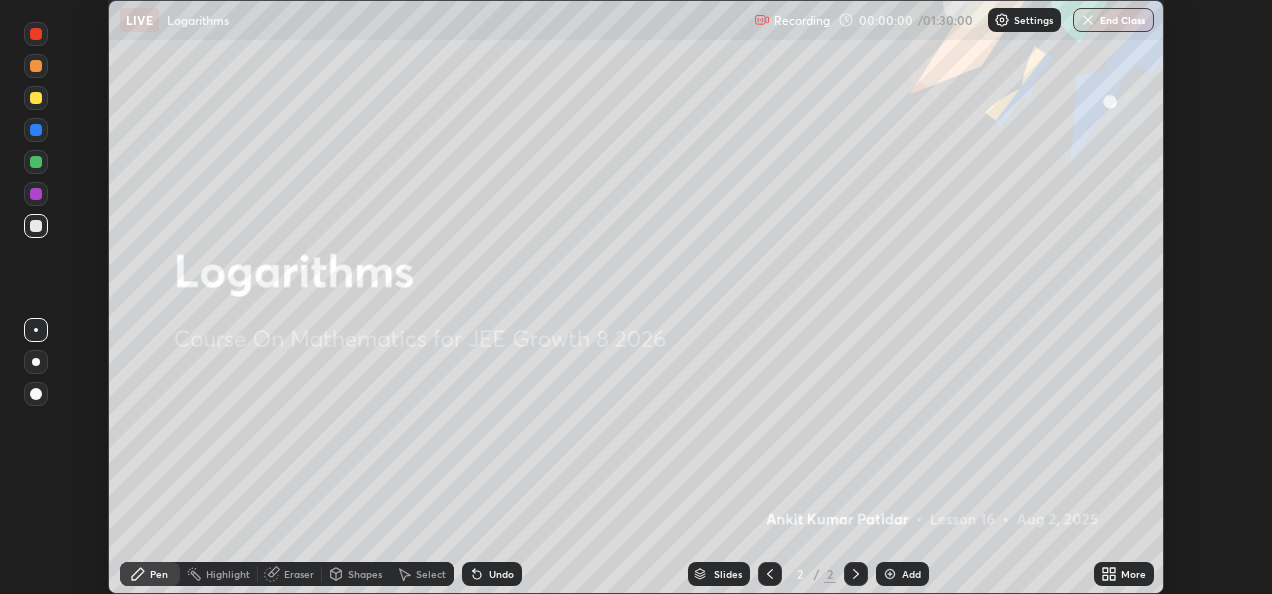 click 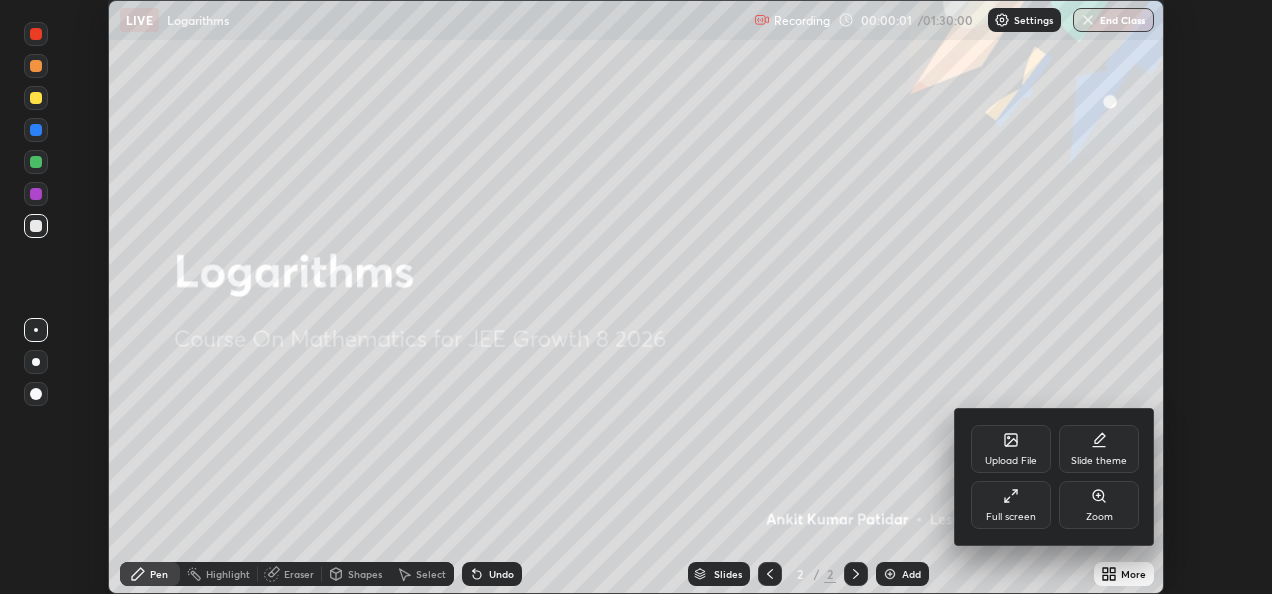 click on "Full screen" at bounding box center (1011, 505) 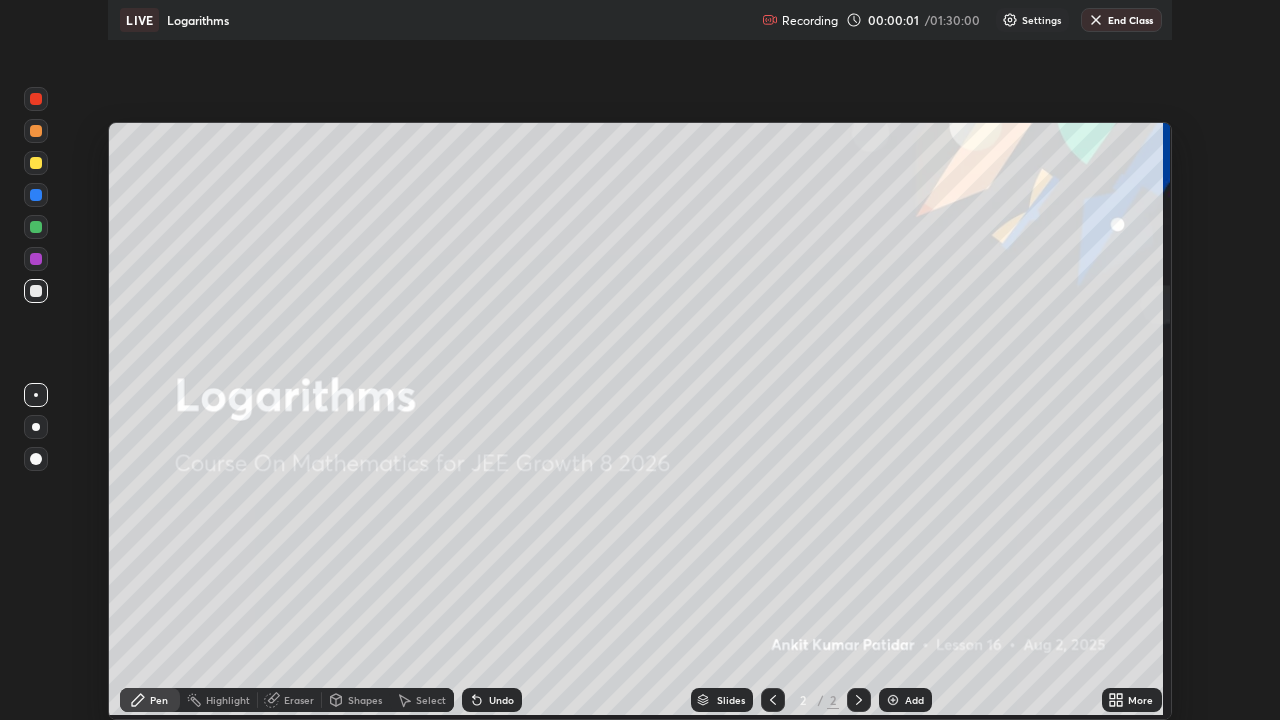 scroll, scrollTop: 99280, scrollLeft: 98720, axis: both 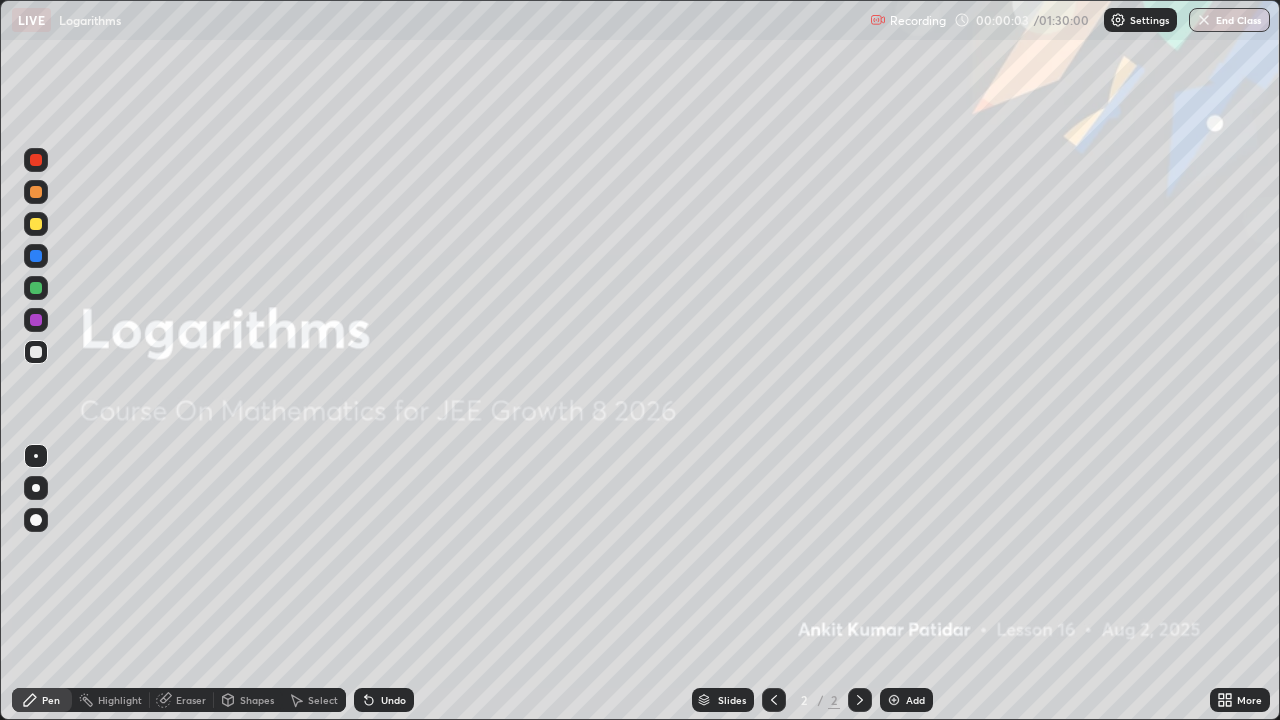 click on "Add" at bounding box center [906, 700] 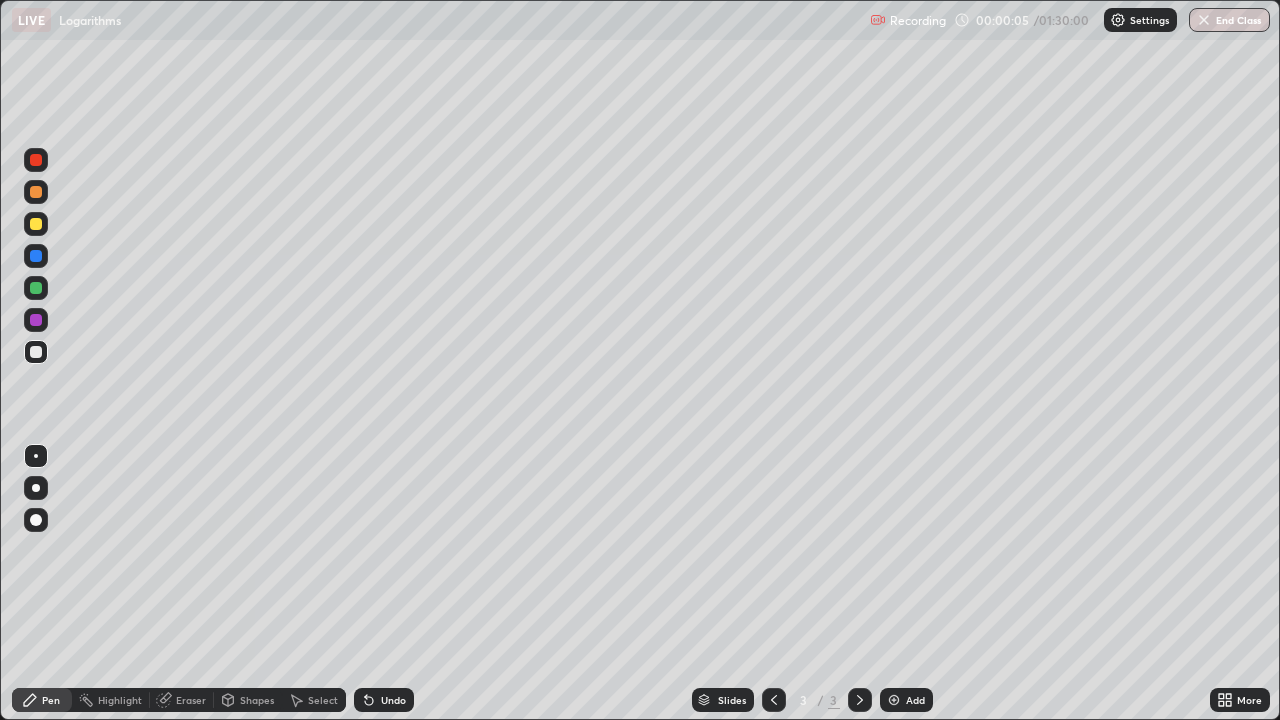 click at bounding box center [36, 520] 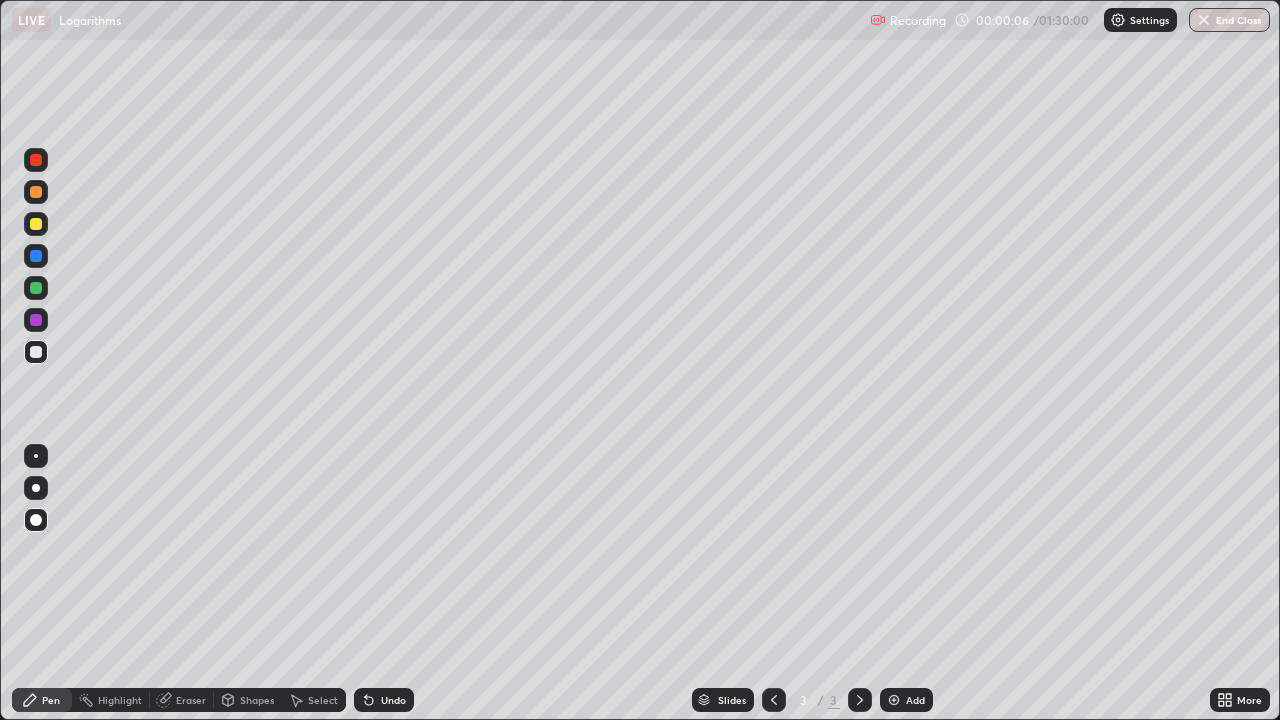 click at bounding box center [36, 488] 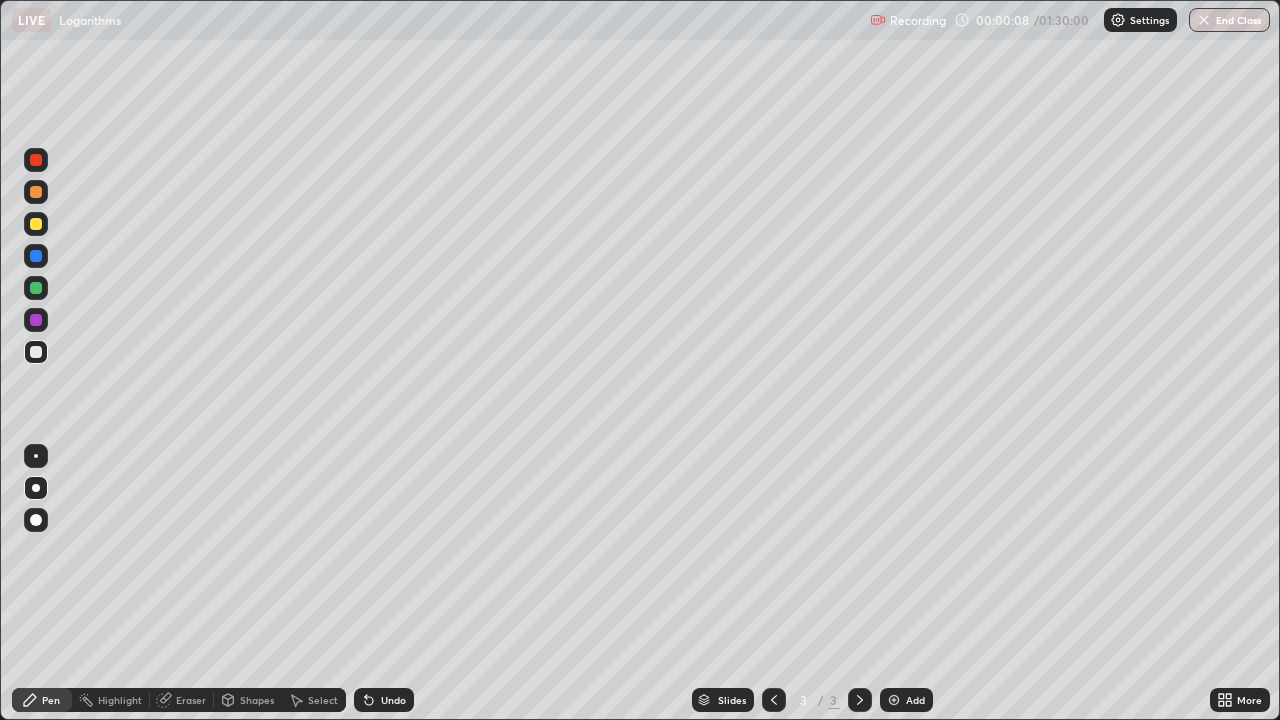 click on "Shapes" at bounding box center (257, 700) 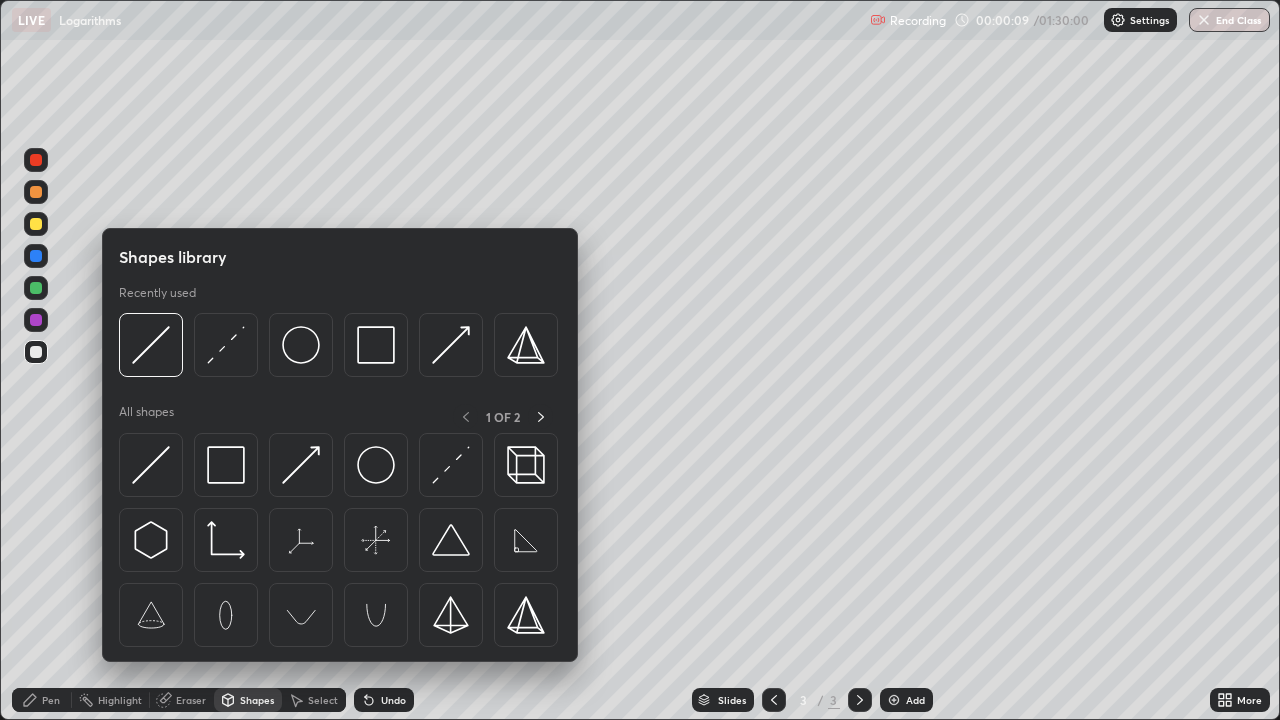 click on "Pen" at bounding box center [42, 700] 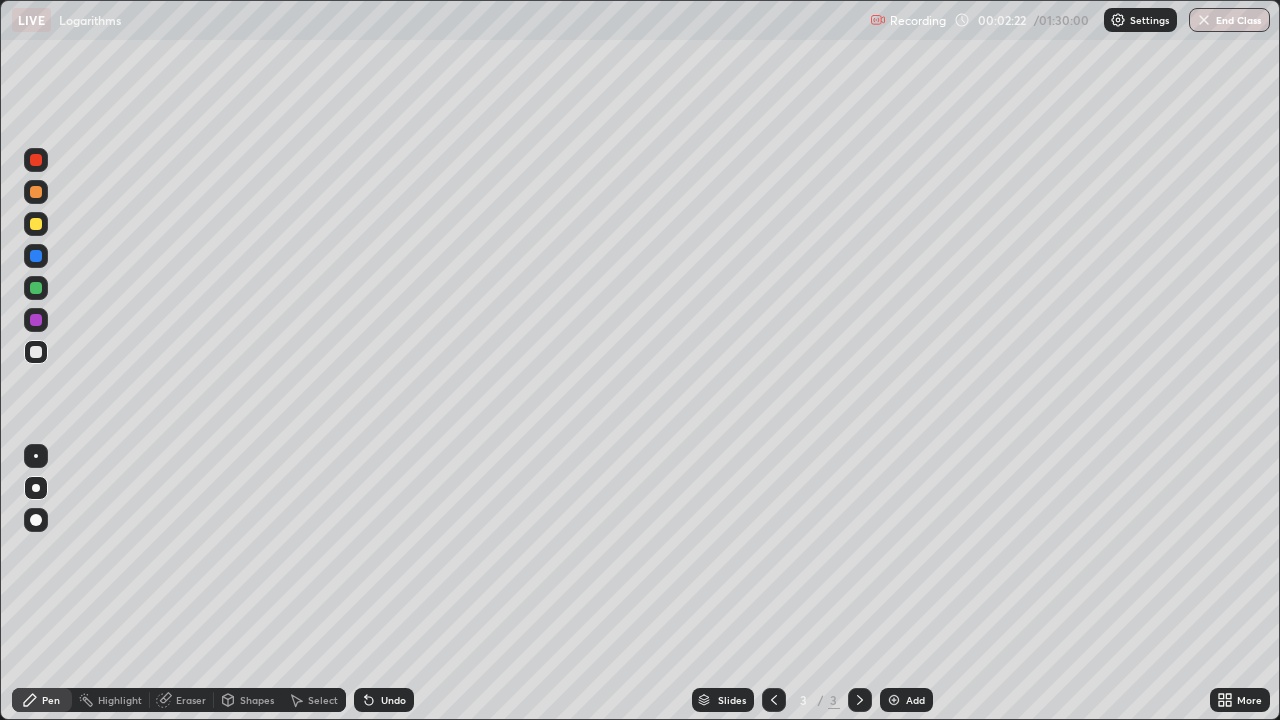click on "Eraser" at bounding box center [191, 700] 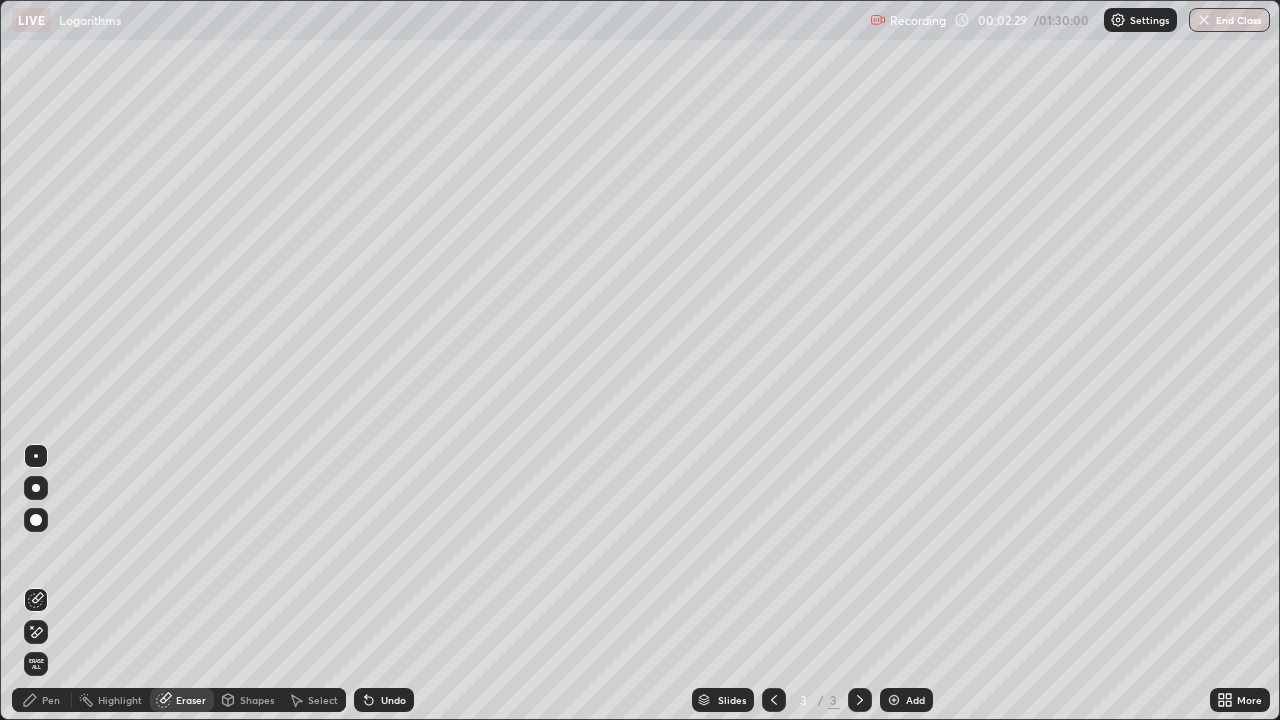 click on "Pen" at bounding box center [51, 700] 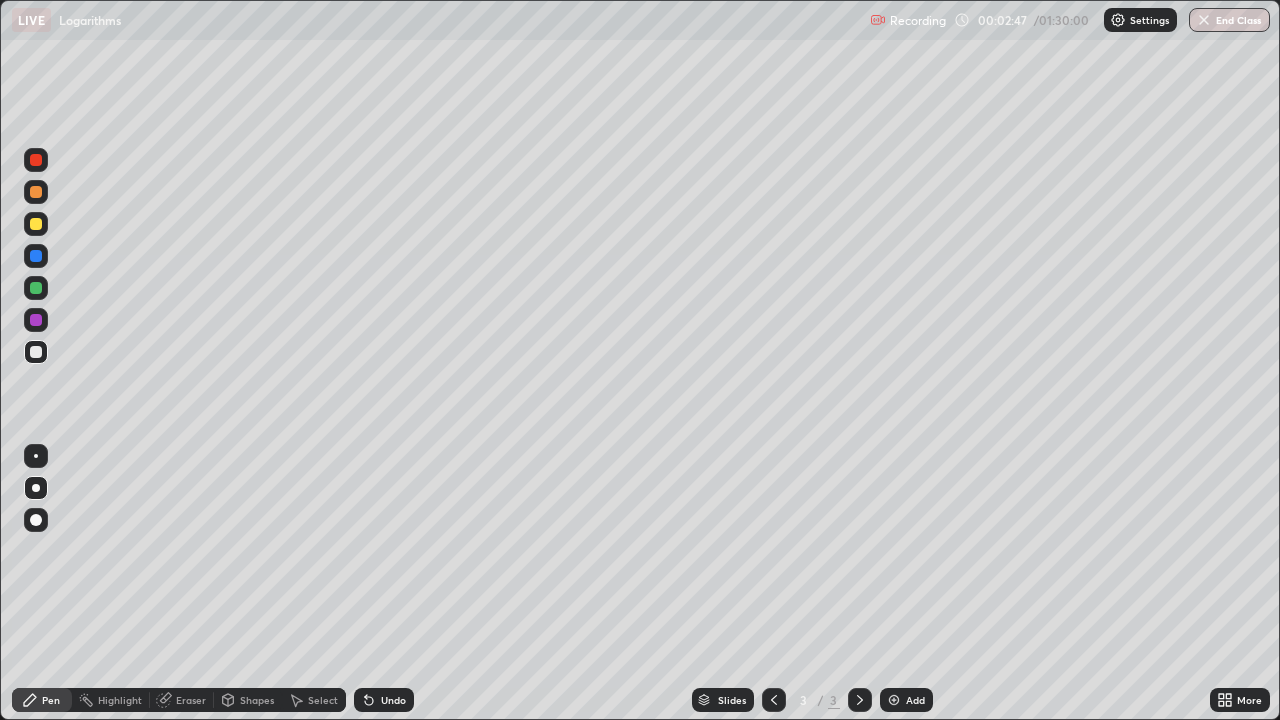 click on "Add" at bounding box center [906, 700] 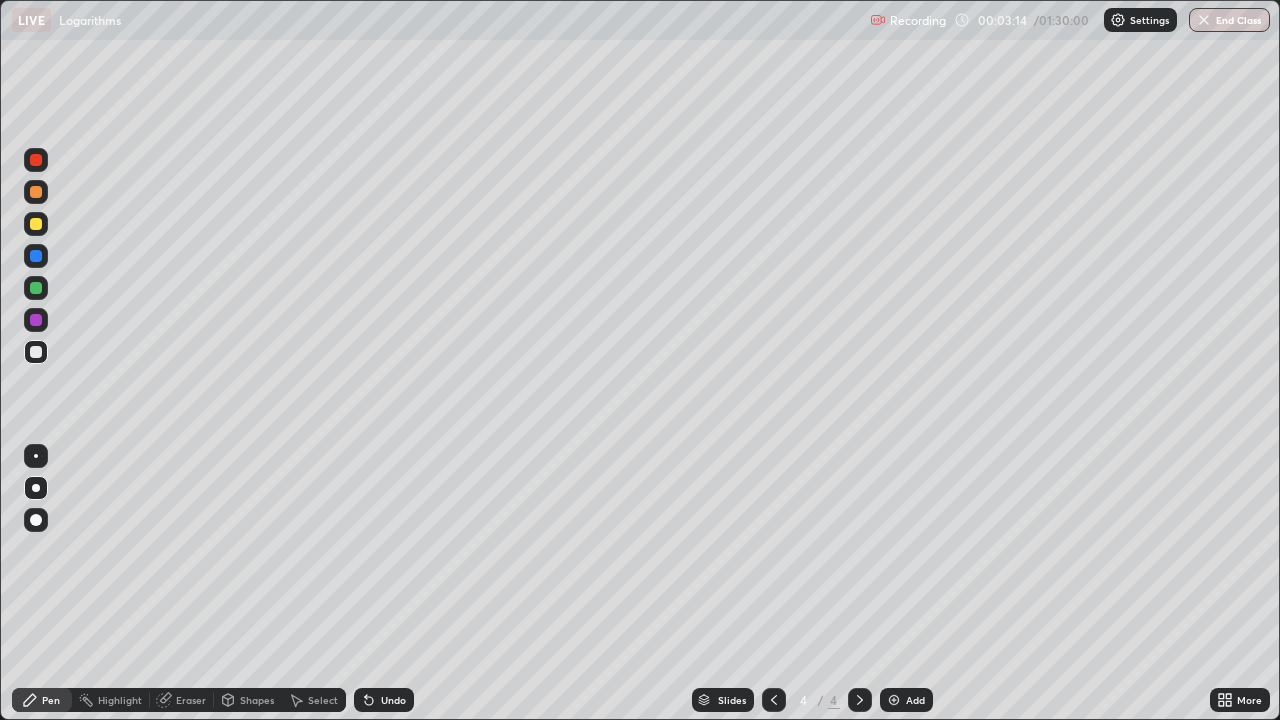 click on "Eraser" at bounding box center (182, 700) 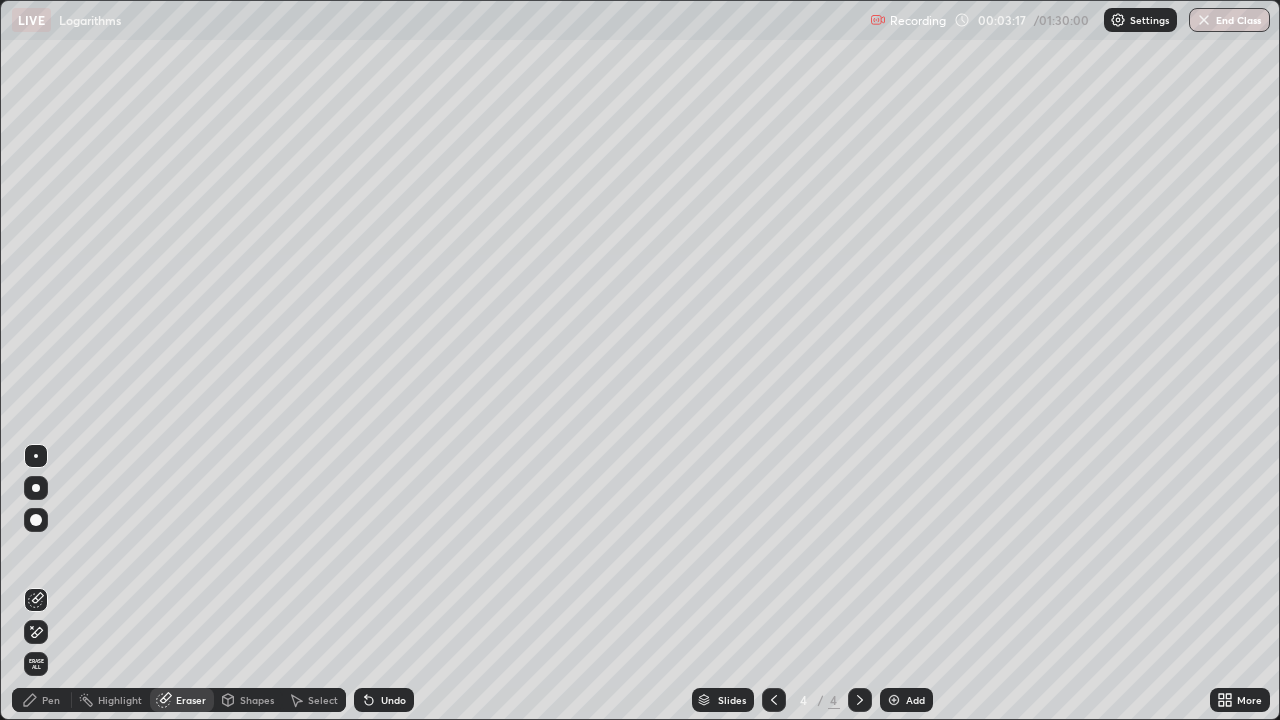 click on "Pen" at bounding box center [42, 700] 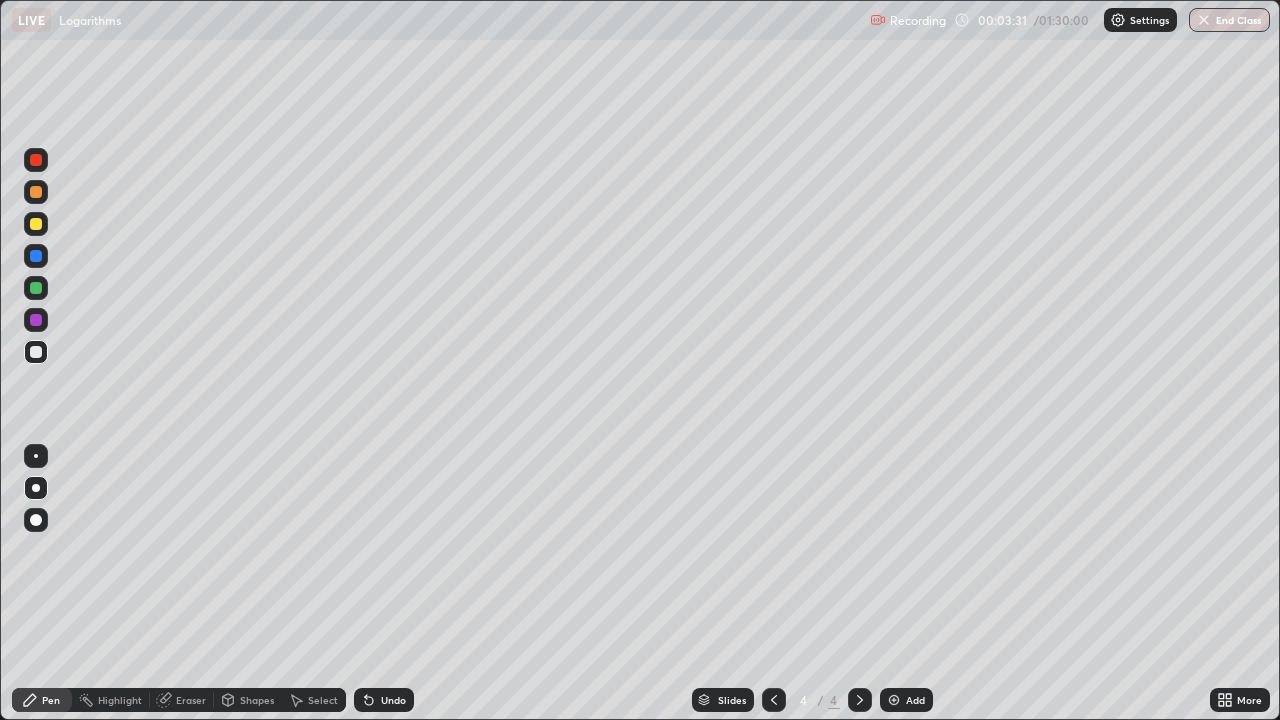 click on "Undo" at bounding box center (384, 700) 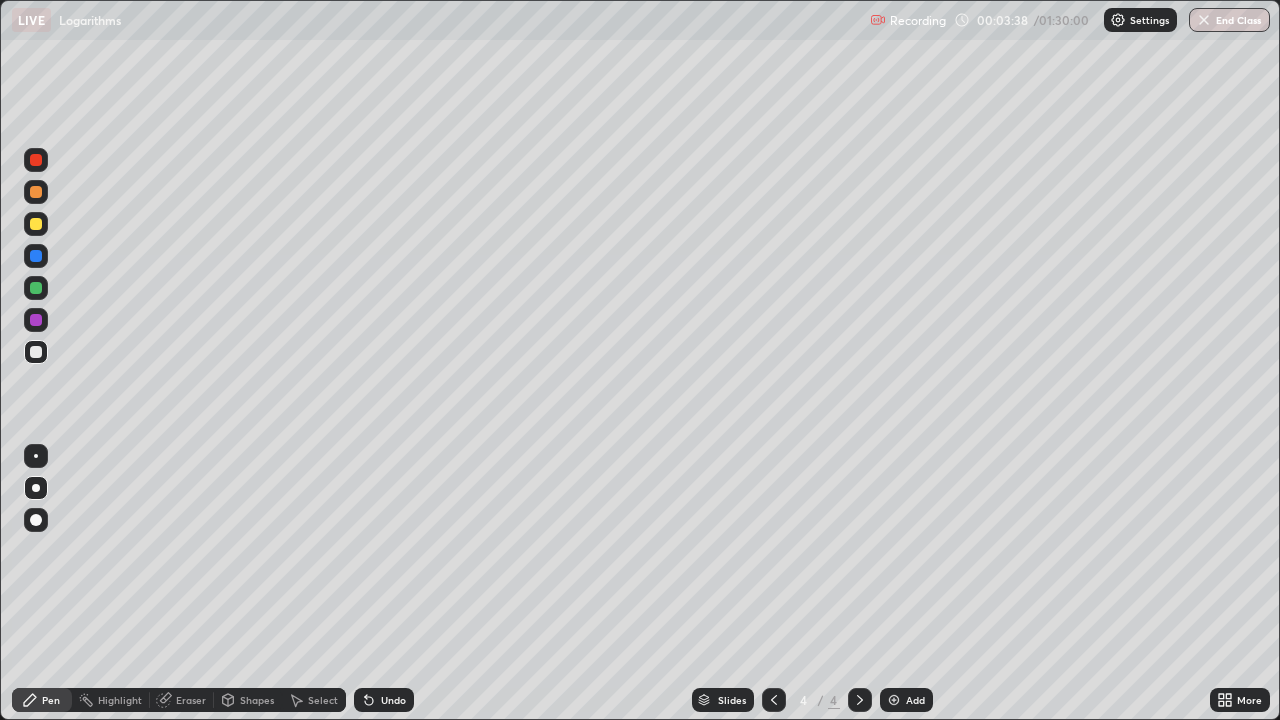 click on "Undo" at bounding box center [393, 700] 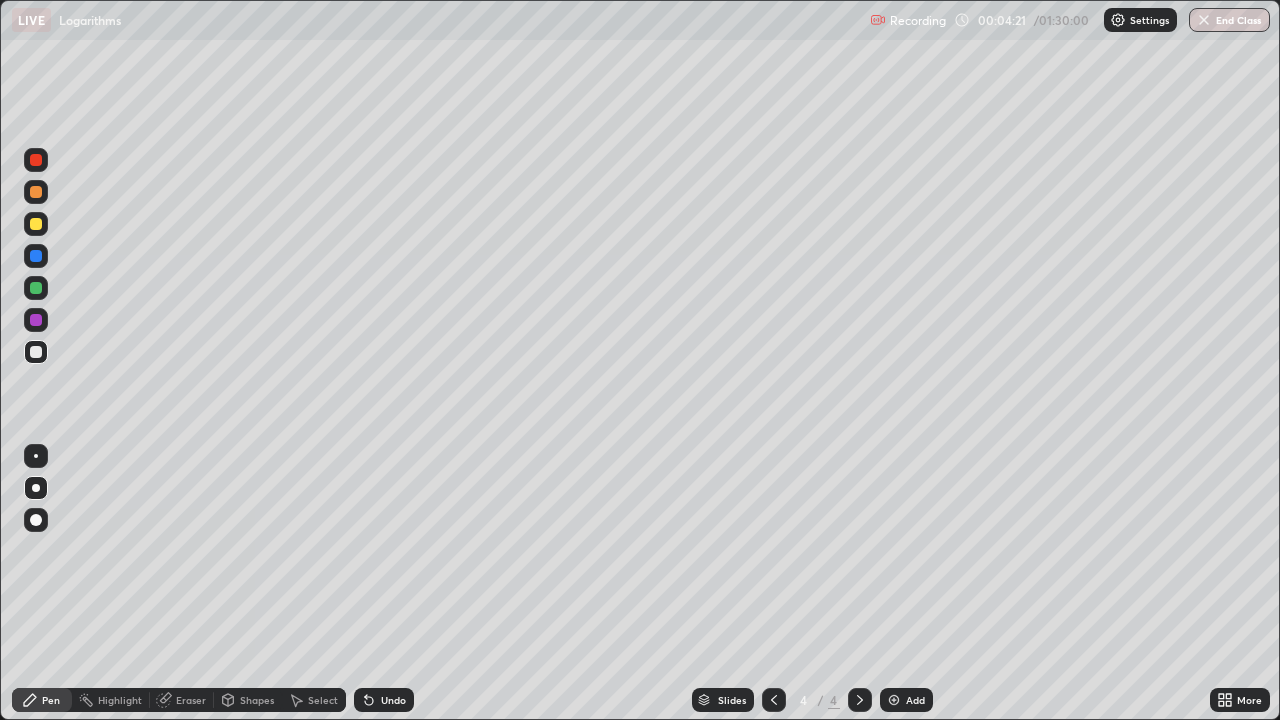 click 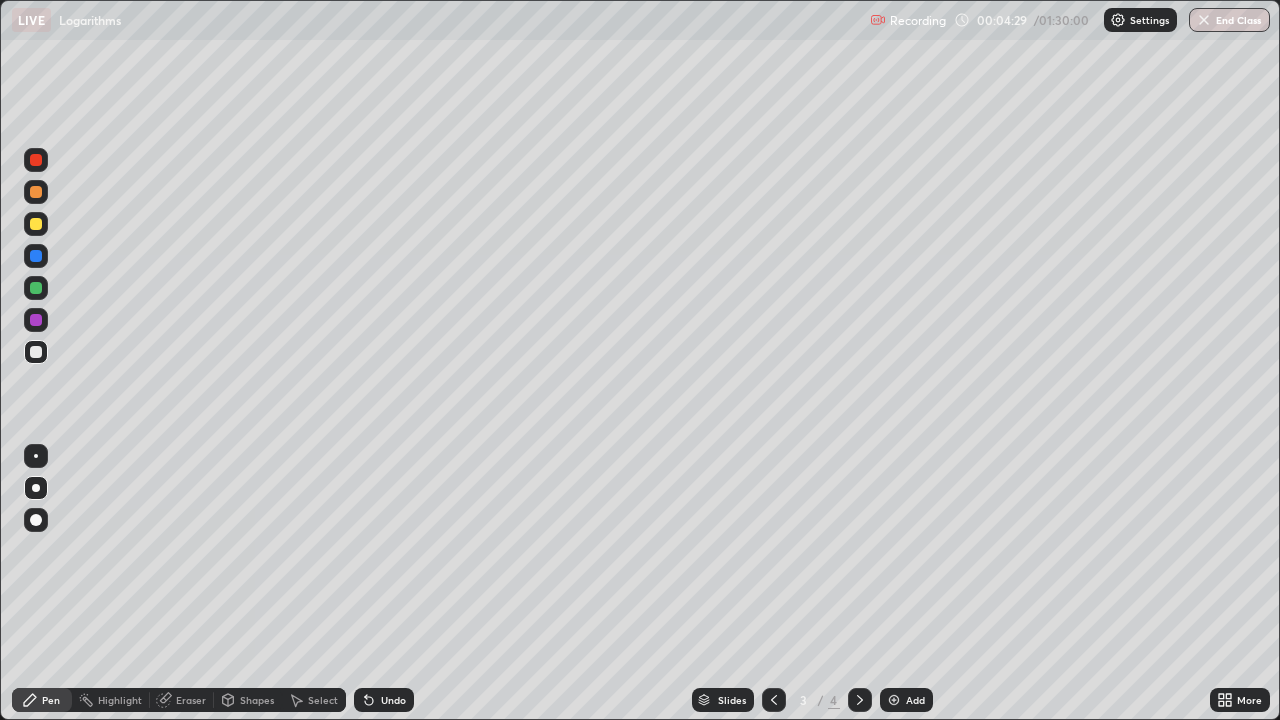 click 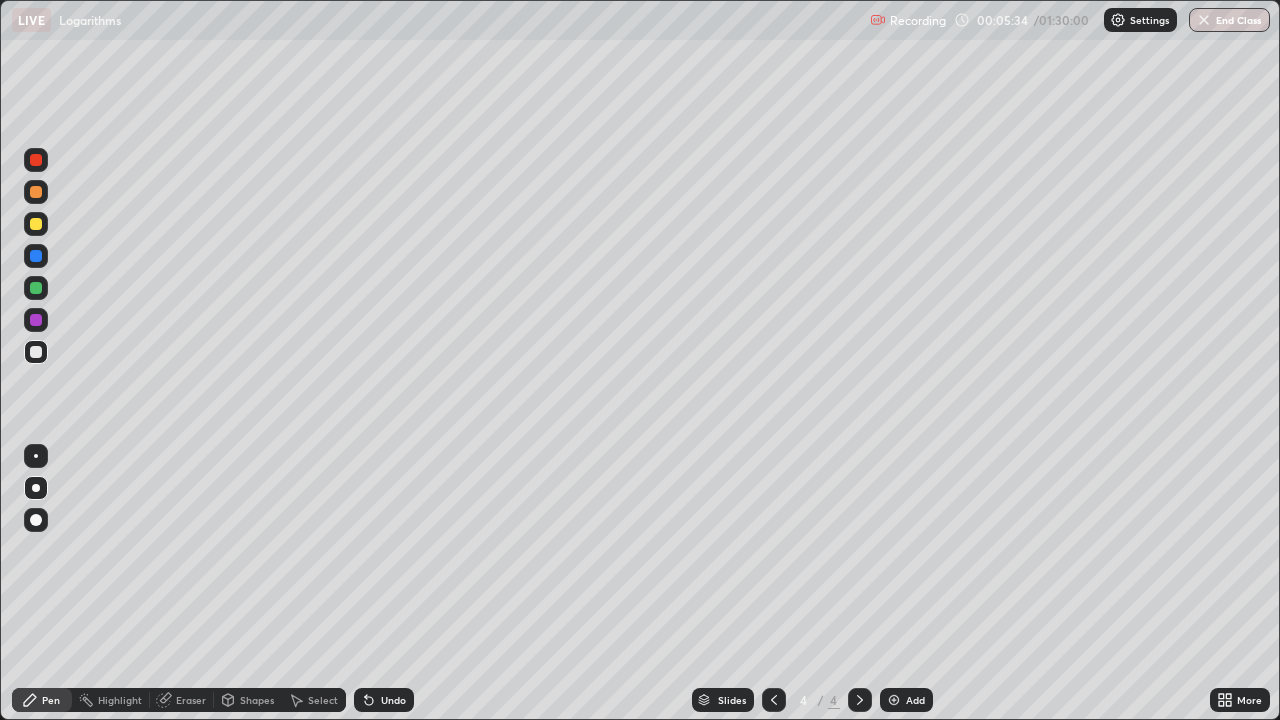 click at bounding box center (774, 700) 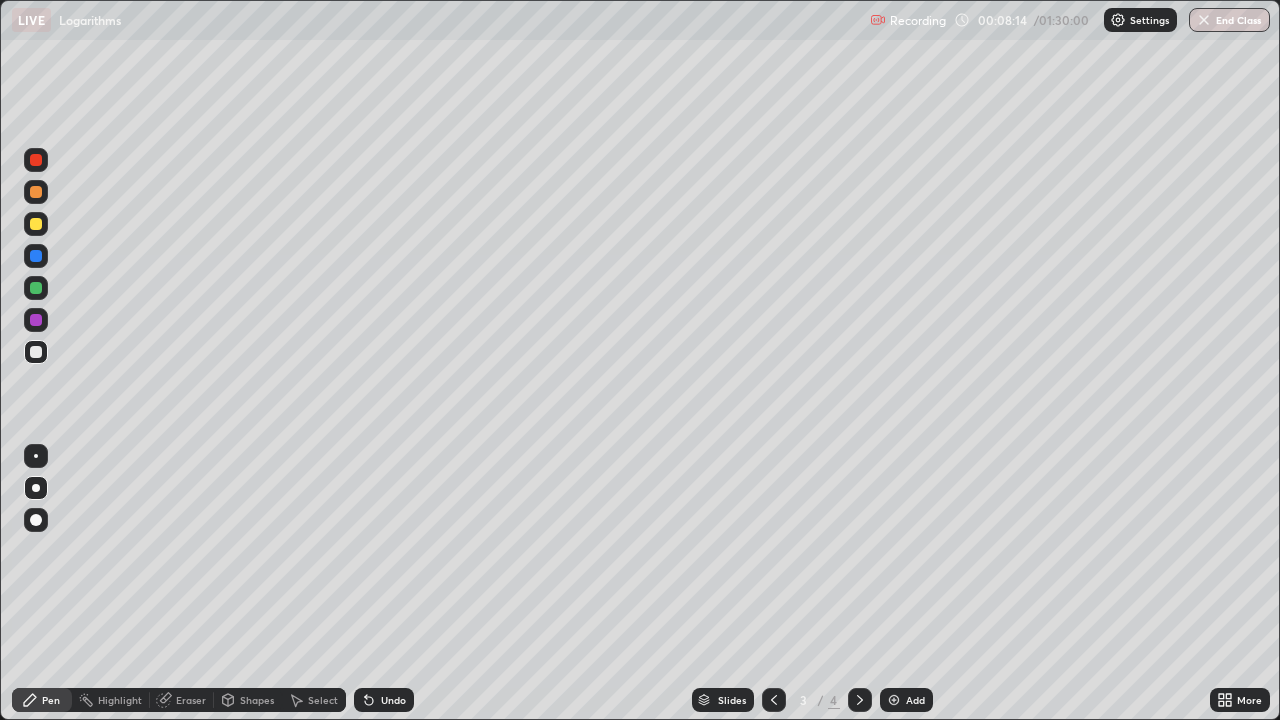 click 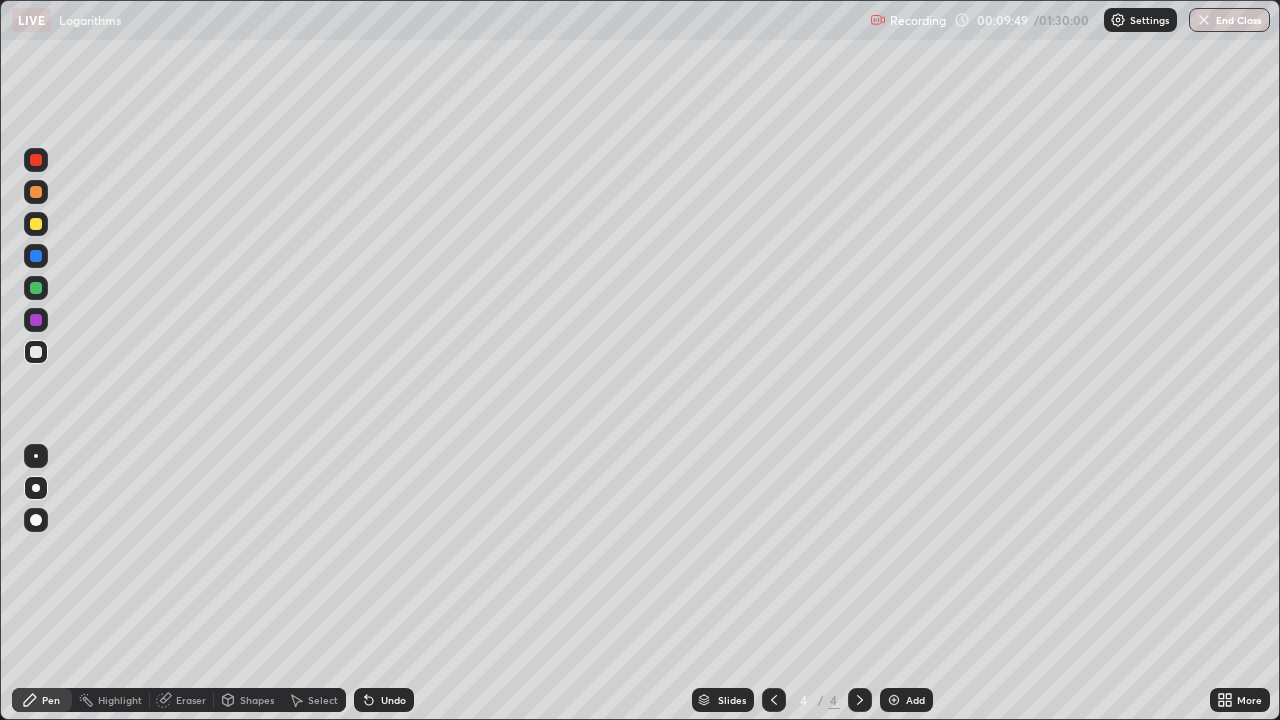 click on "Add" at bounding box center (915, 700) 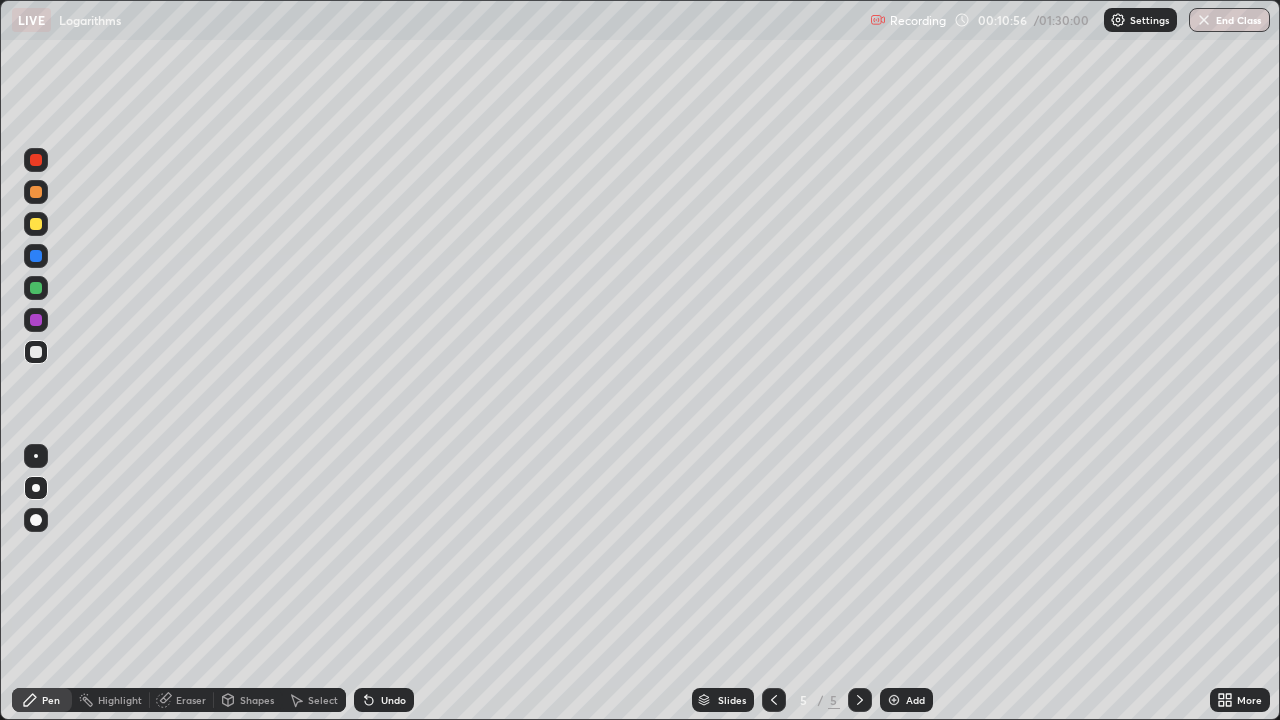 click 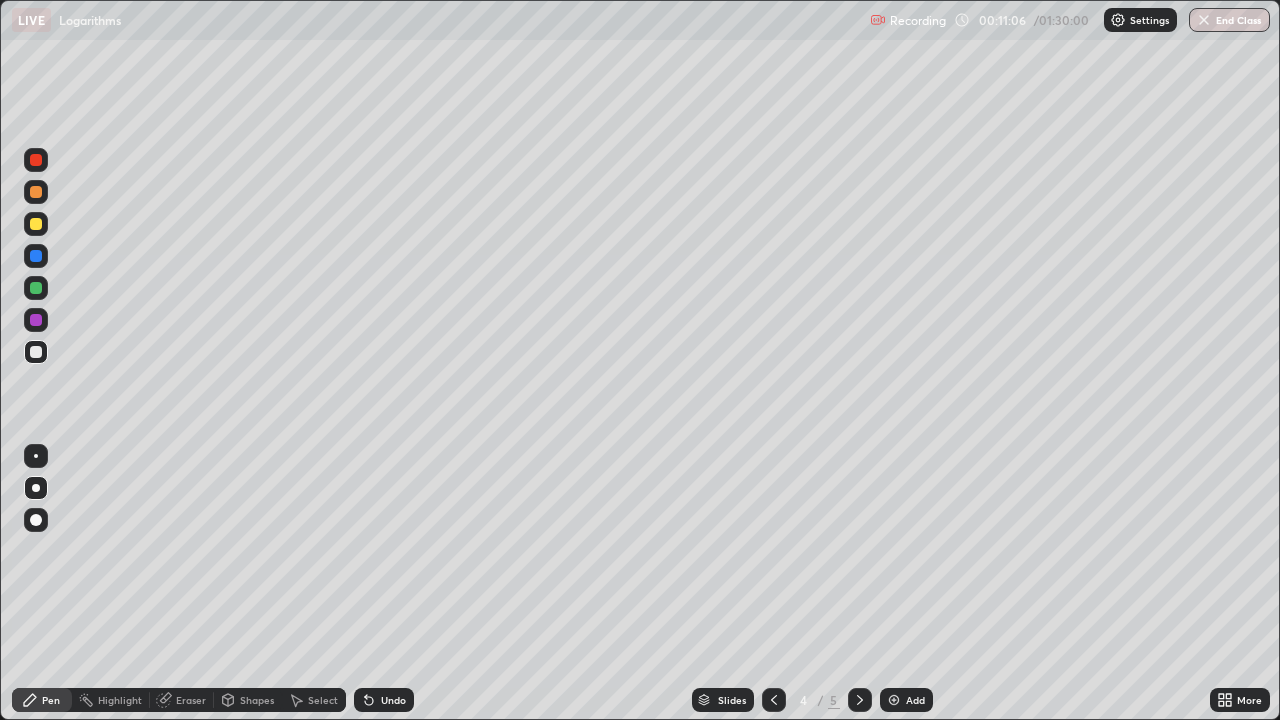 click 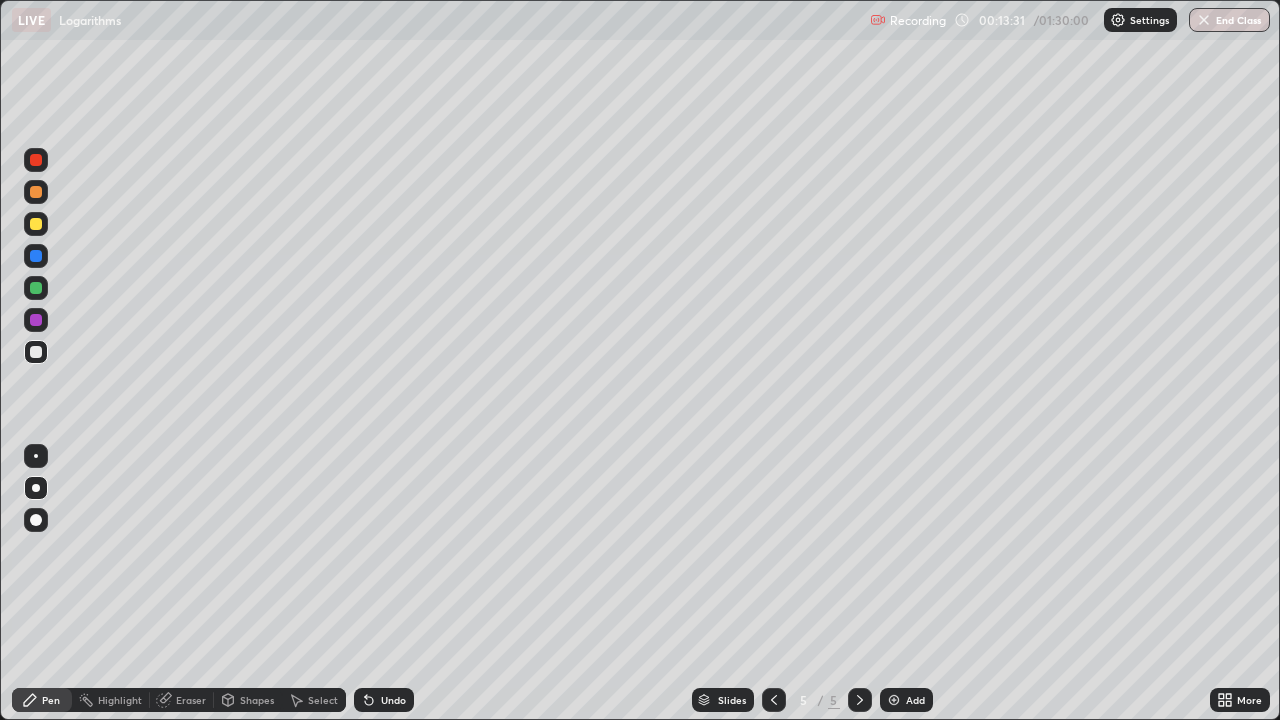 click on "Add" at bounding box center [915, 700] 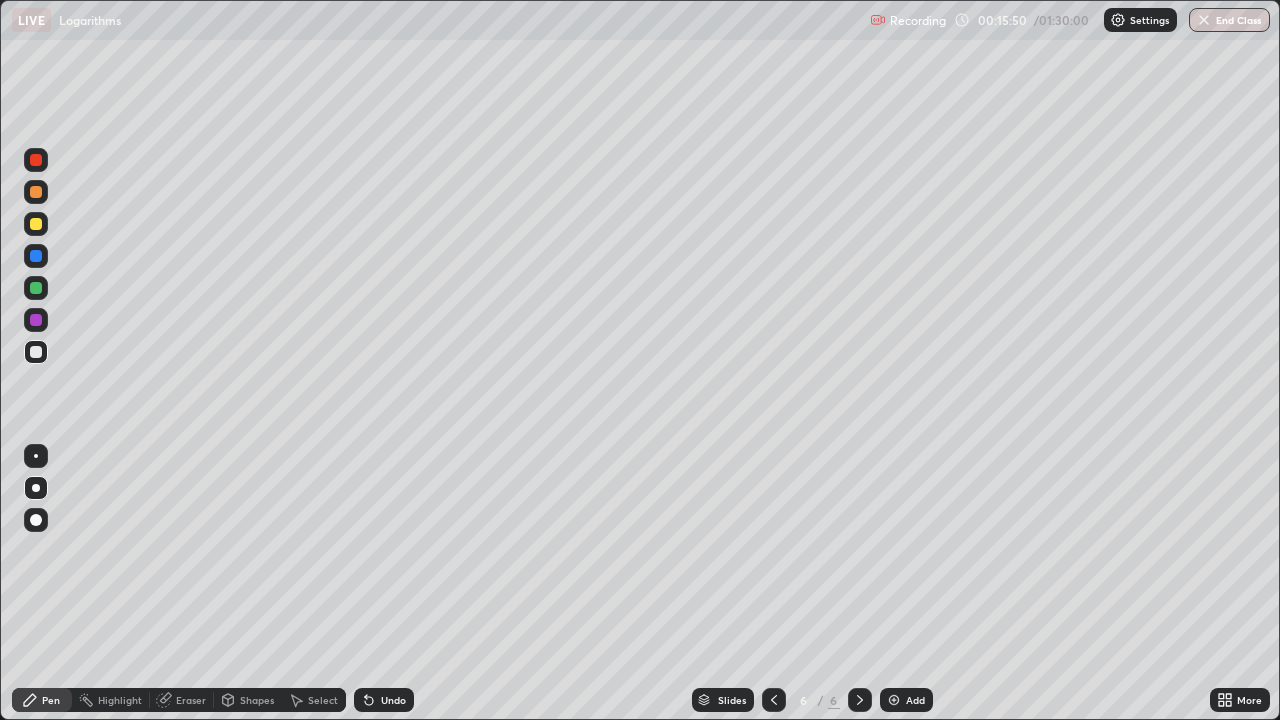 click on "Add" at bounding box center (915, 700) 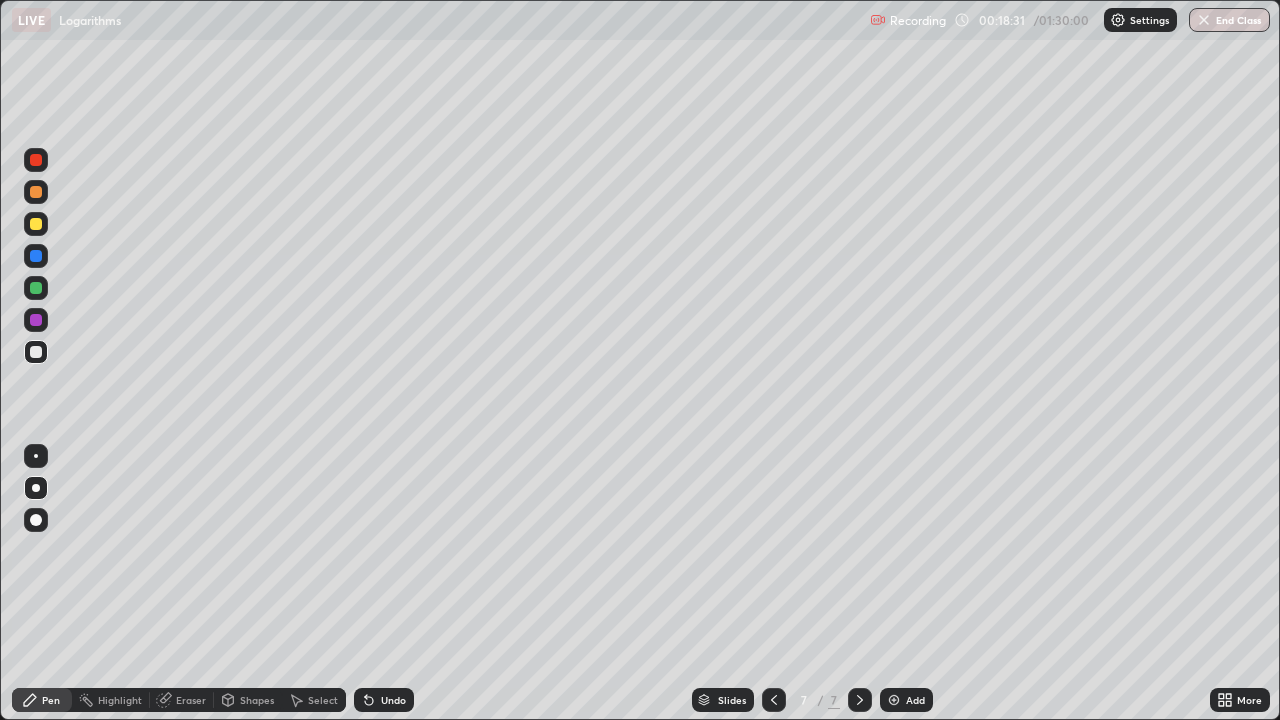 click on "Eraser" at bounding box center [191, 700] 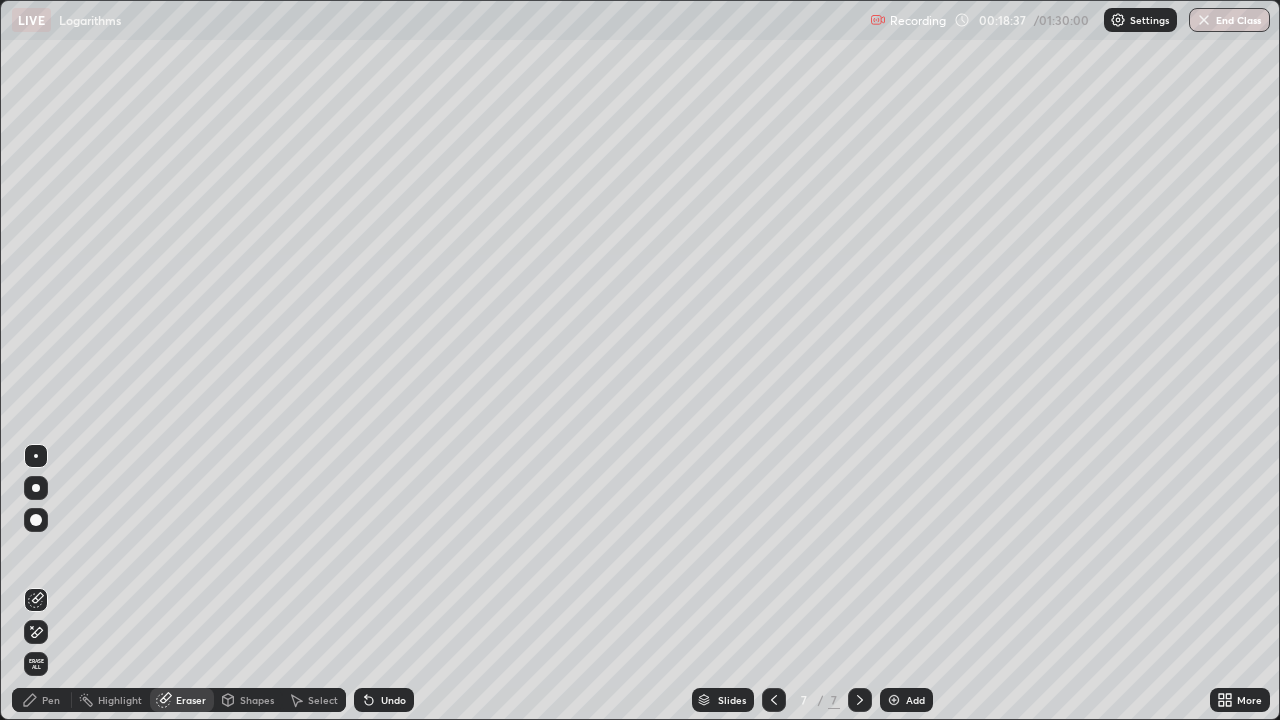 click on "Pen" at bounding box center (51, 700) 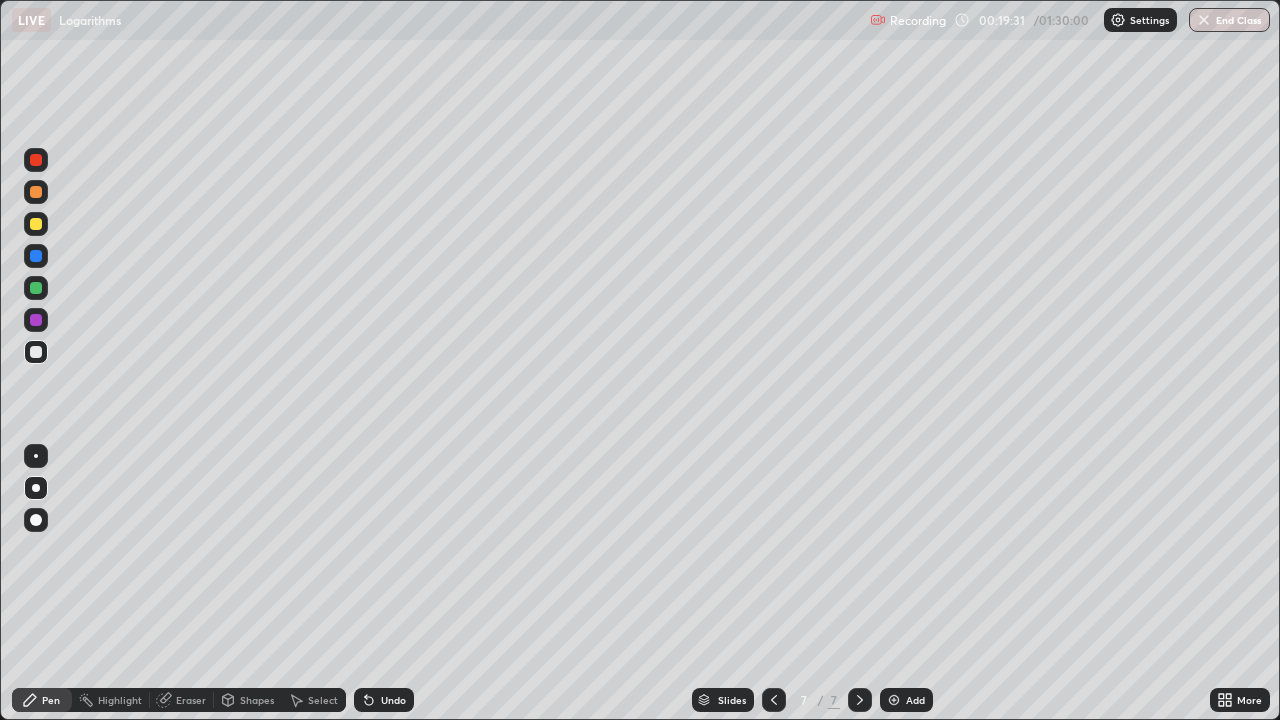 click 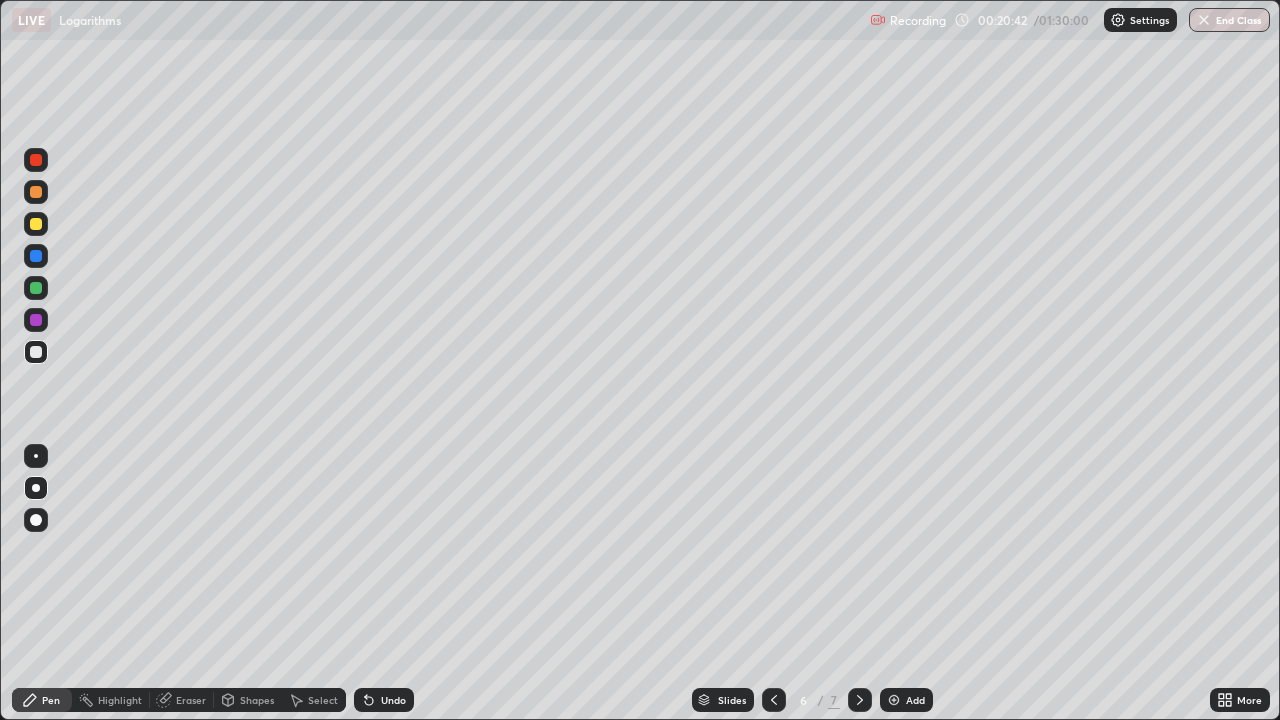 click 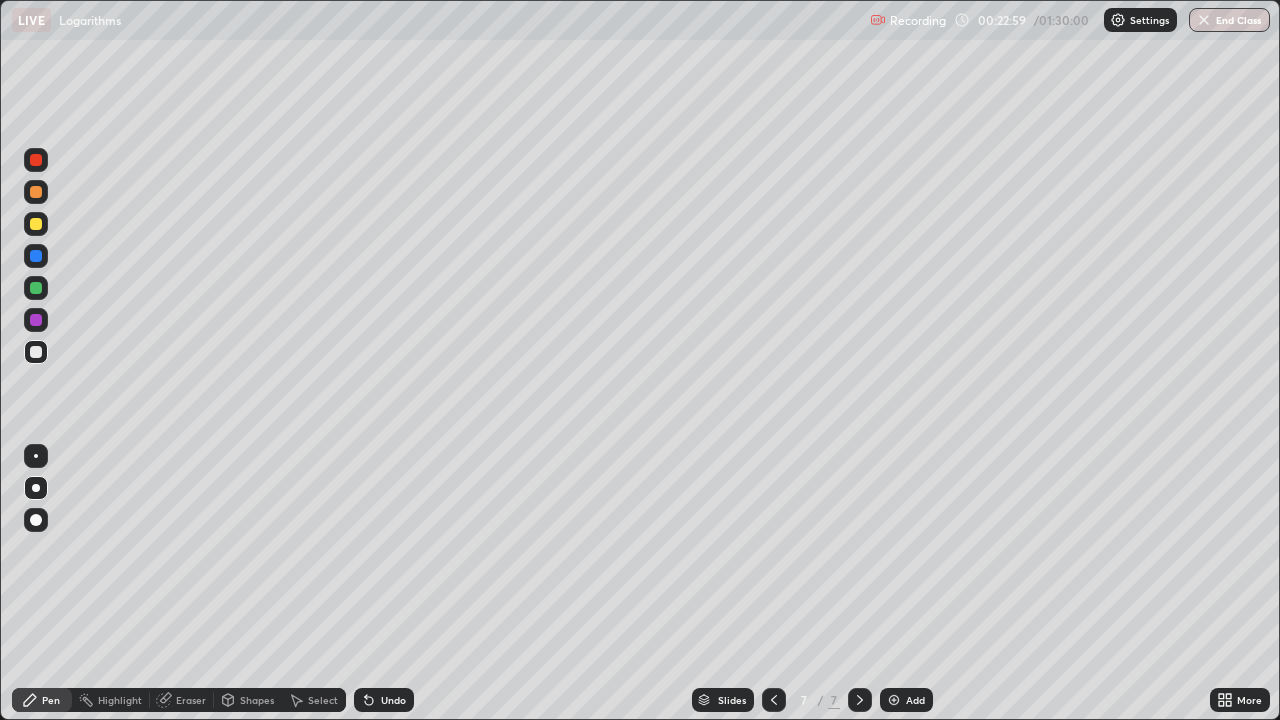 click on "Add" at bounding box center (915, 700) 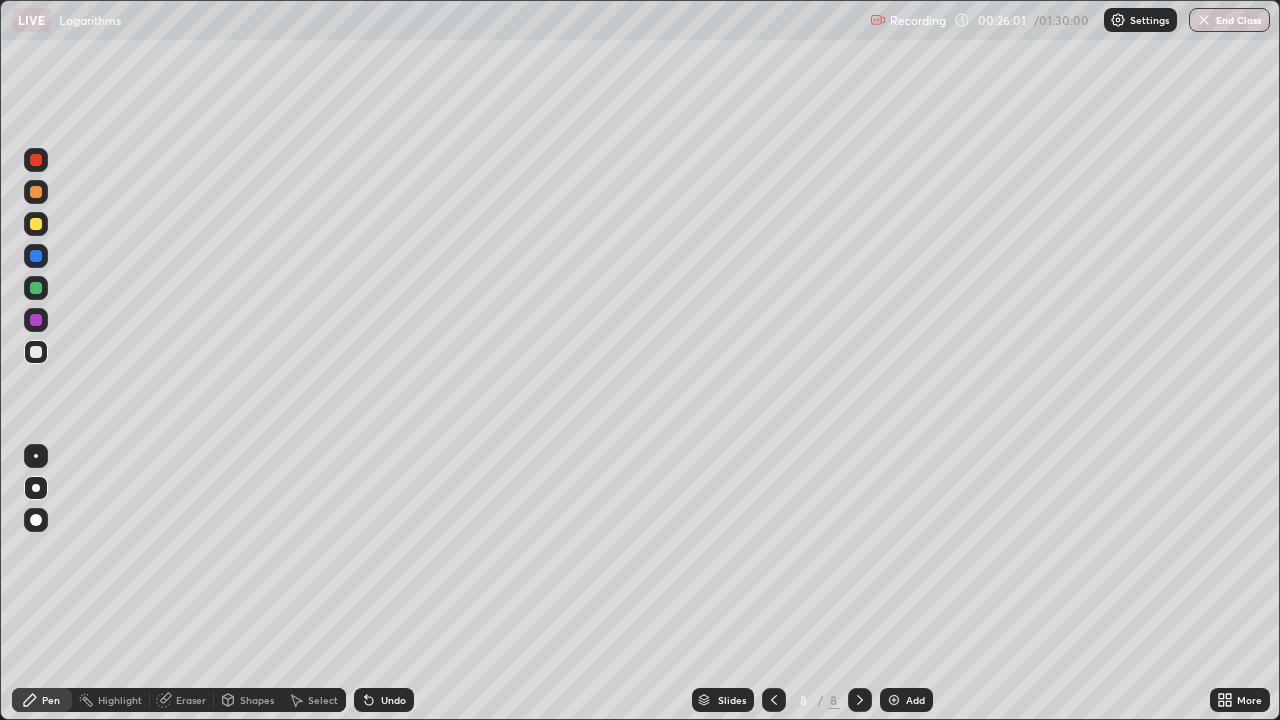 click on "Undo" at bounding box center (393, 700) 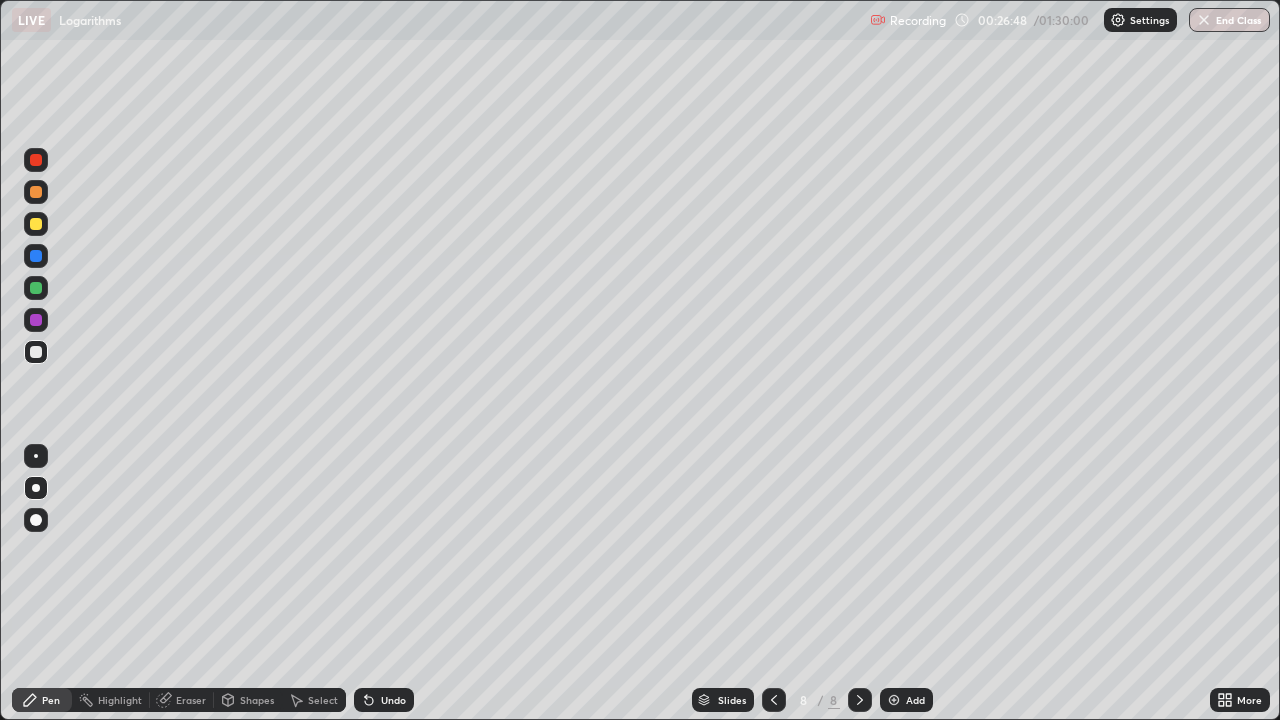 click on "Eraser" at bounding box center (191, 700) 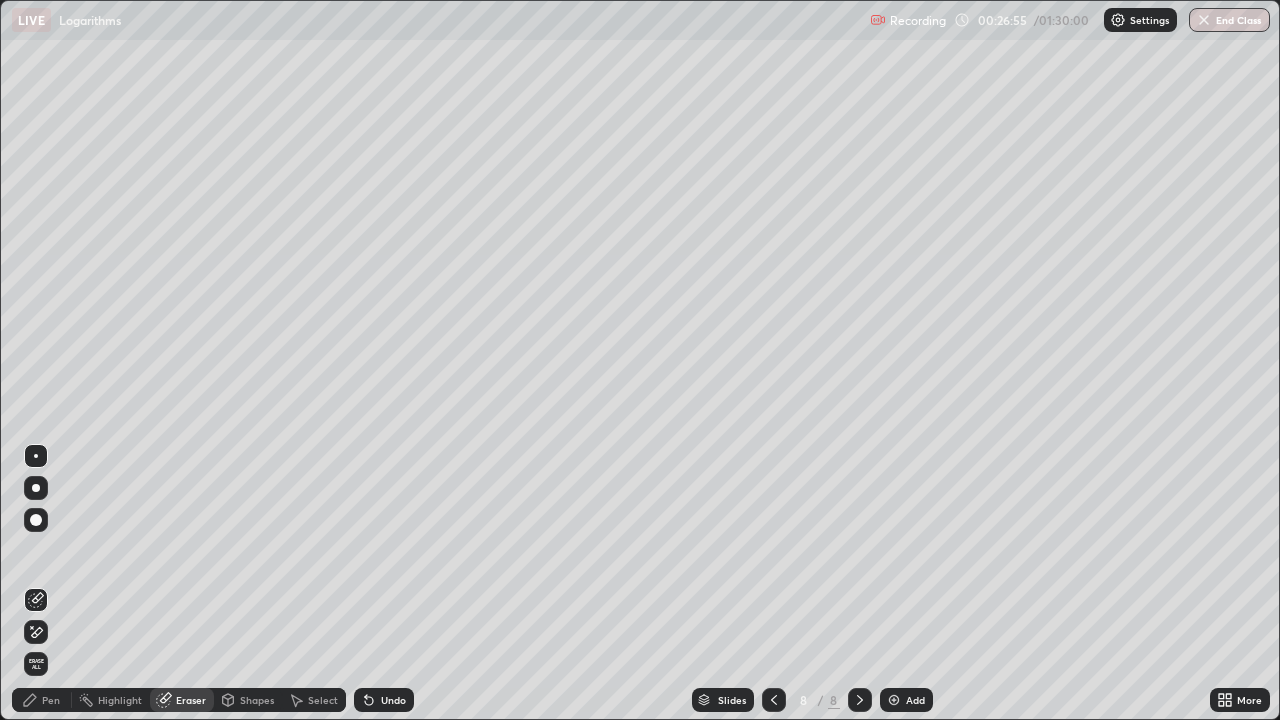 click on "Pen" at bounding box center [51, 700] 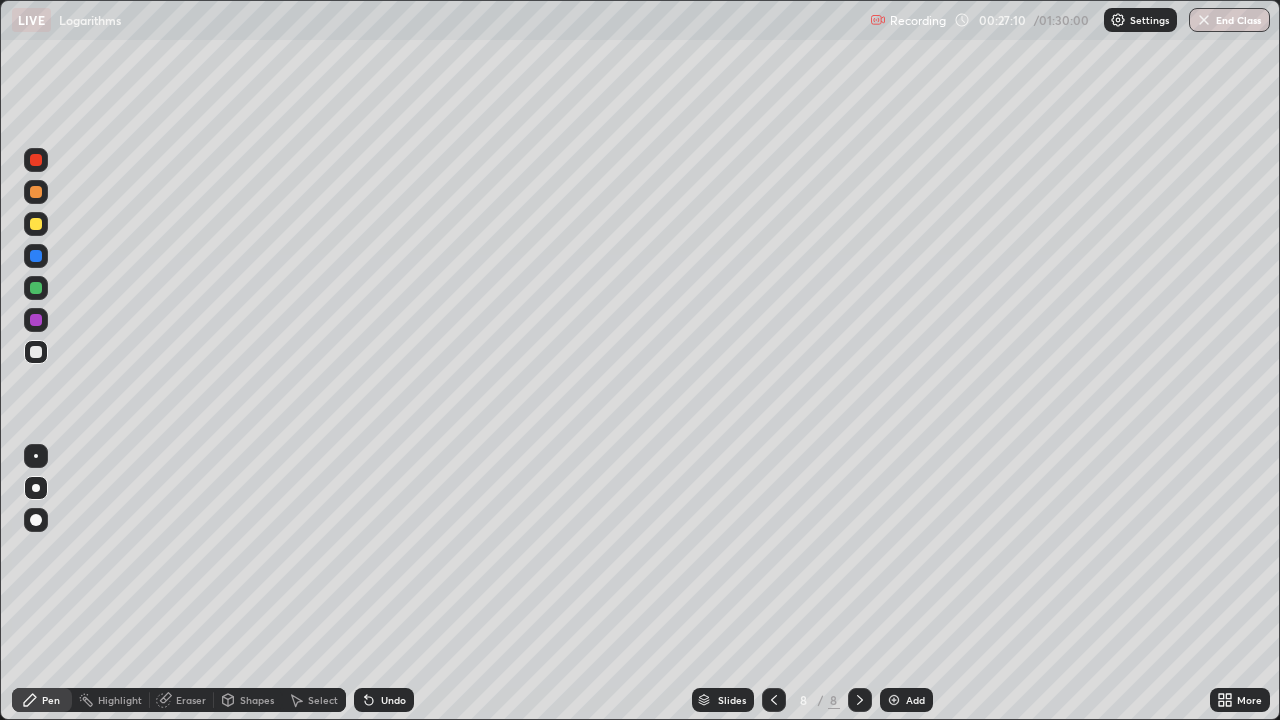 click on "Undo" at bounding box center [393, 700] 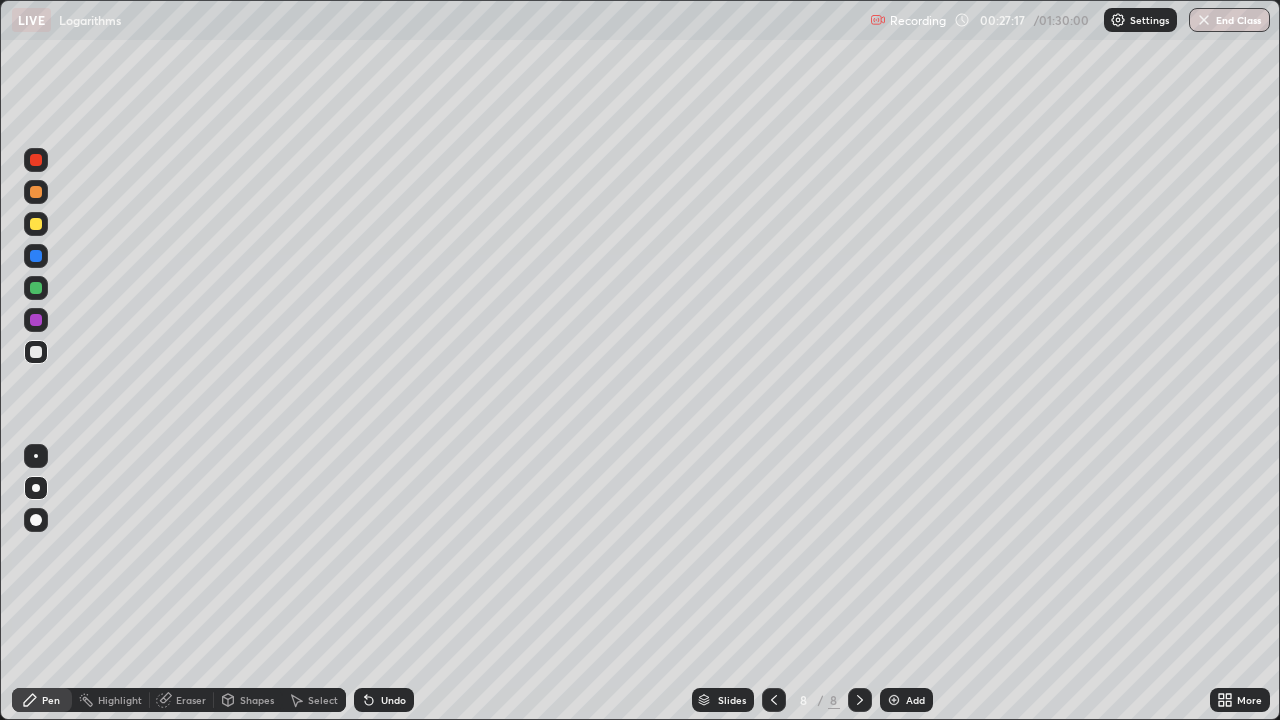 click on "Eraser" at bounding box center (191, 700) 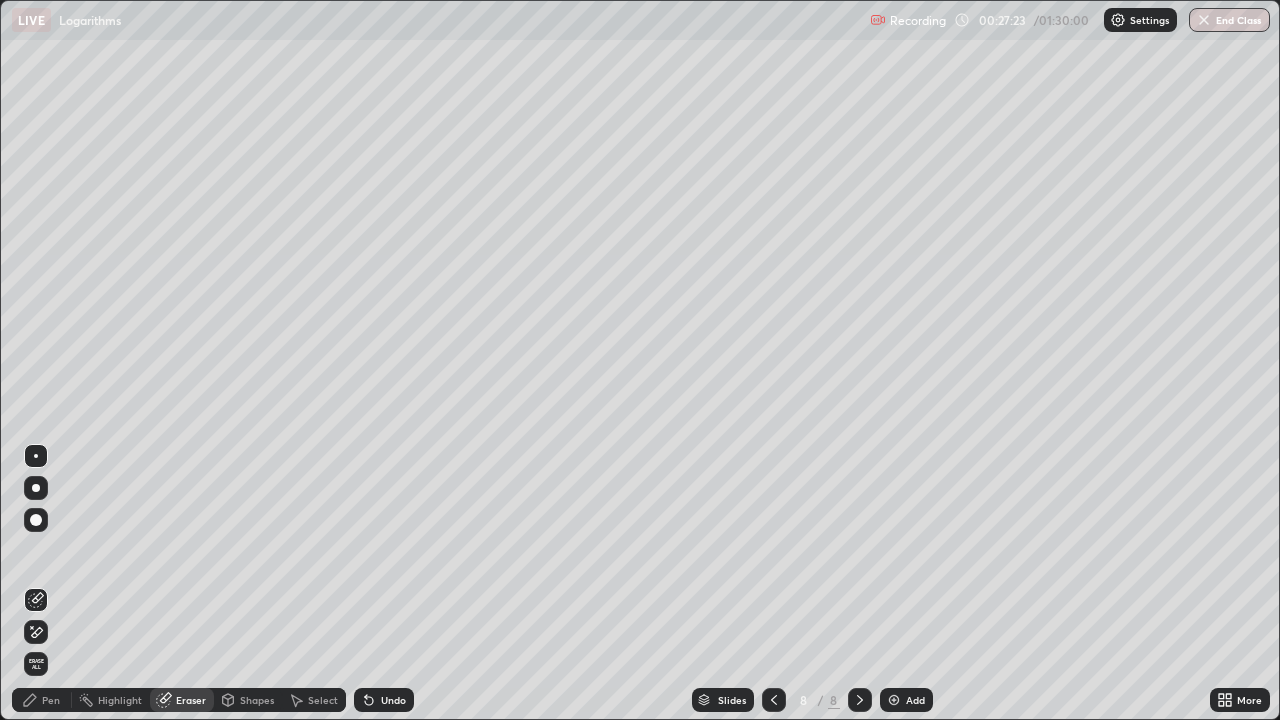 click on "Pen" at bounding box center (42, 700) 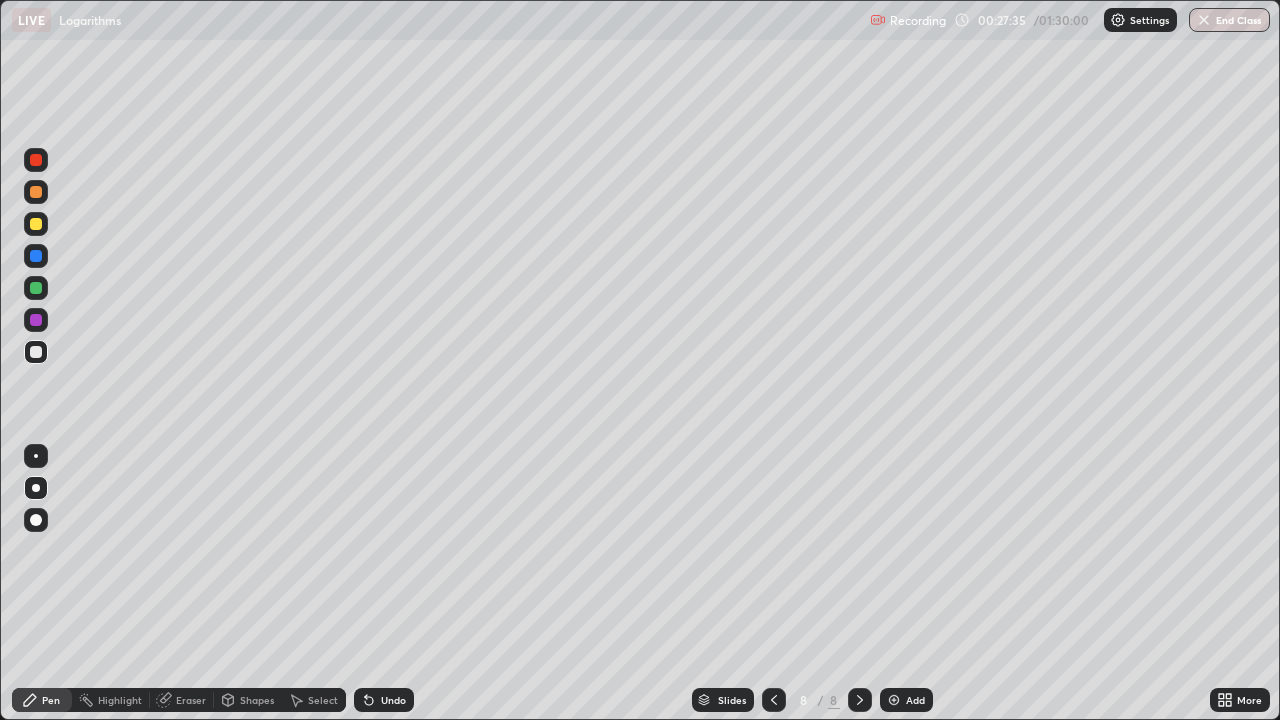 click on "Undo" at bounding box center (393, 700) 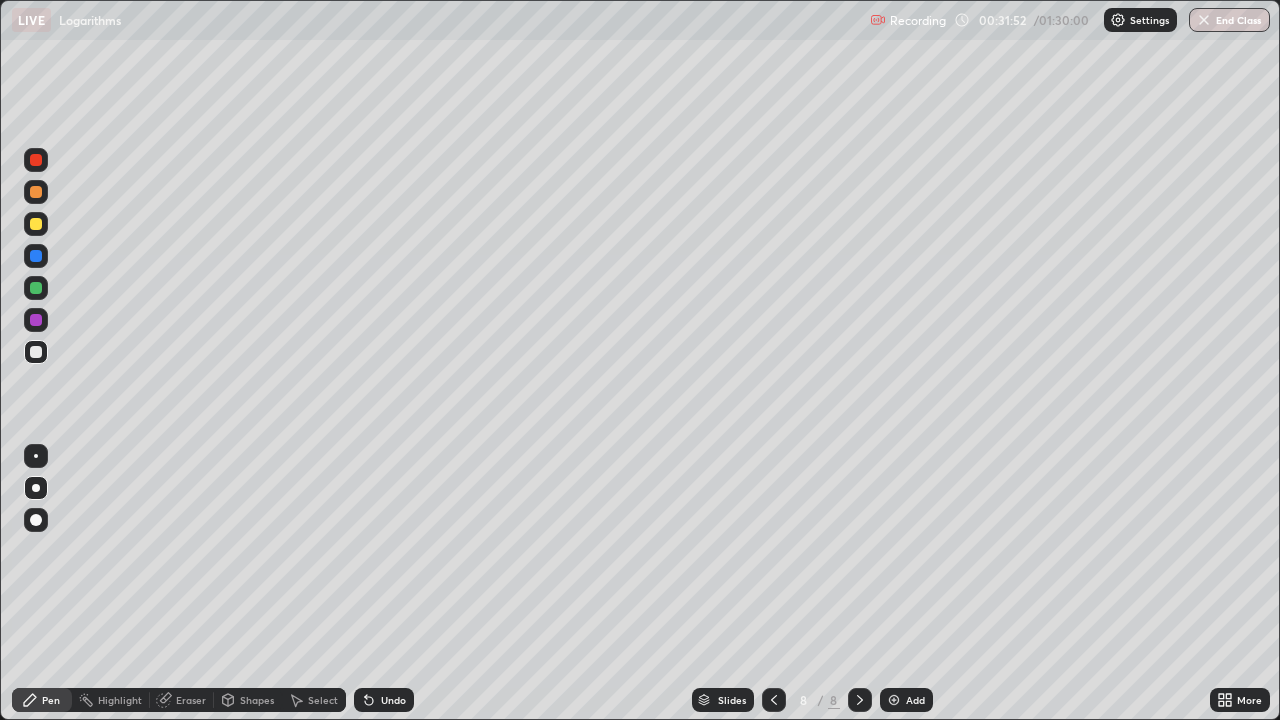 click at bounding box center [894, 700] 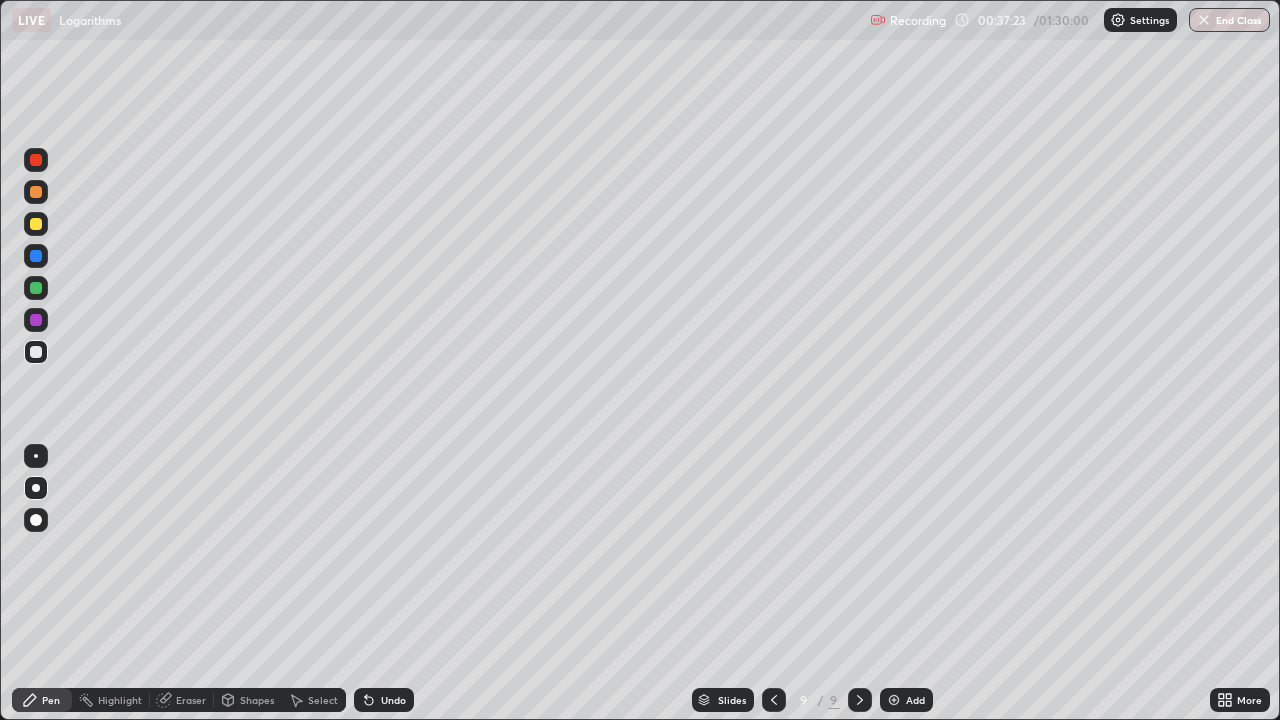 click at bounding box center [36, 224] 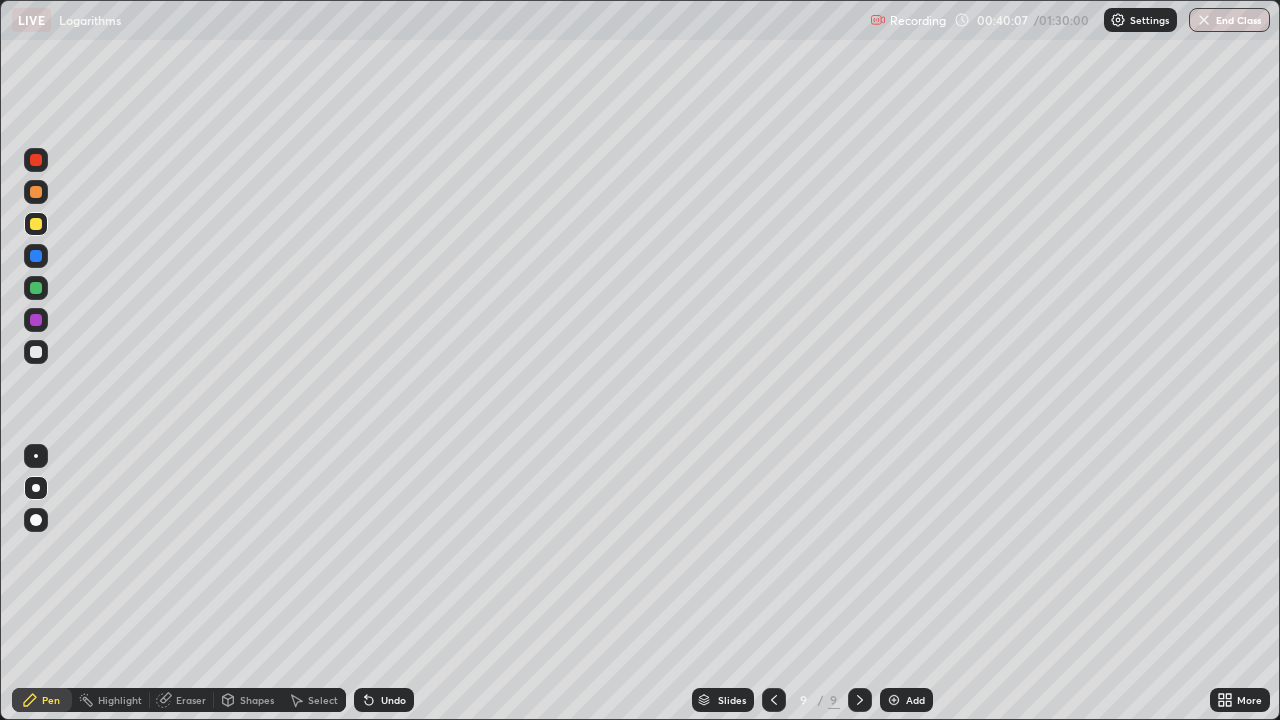 click on "Add" at bounding box center (906, 700) 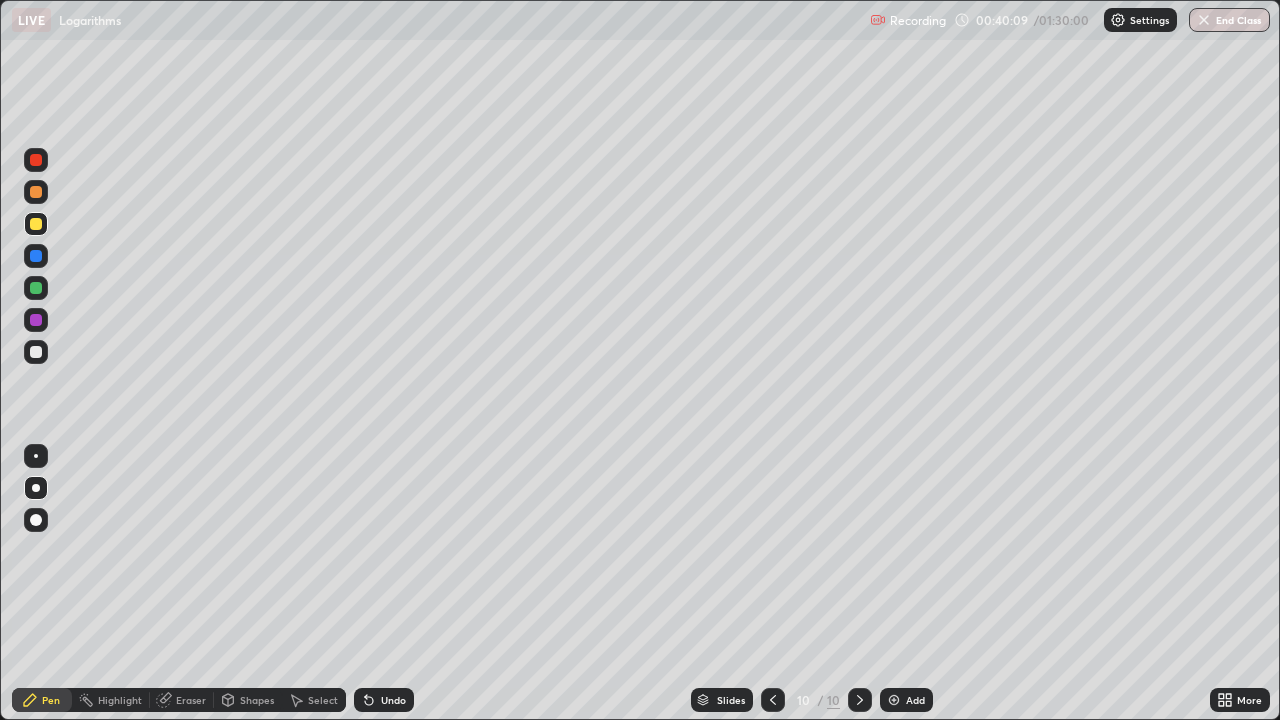 click at bounding box center [36, 352] 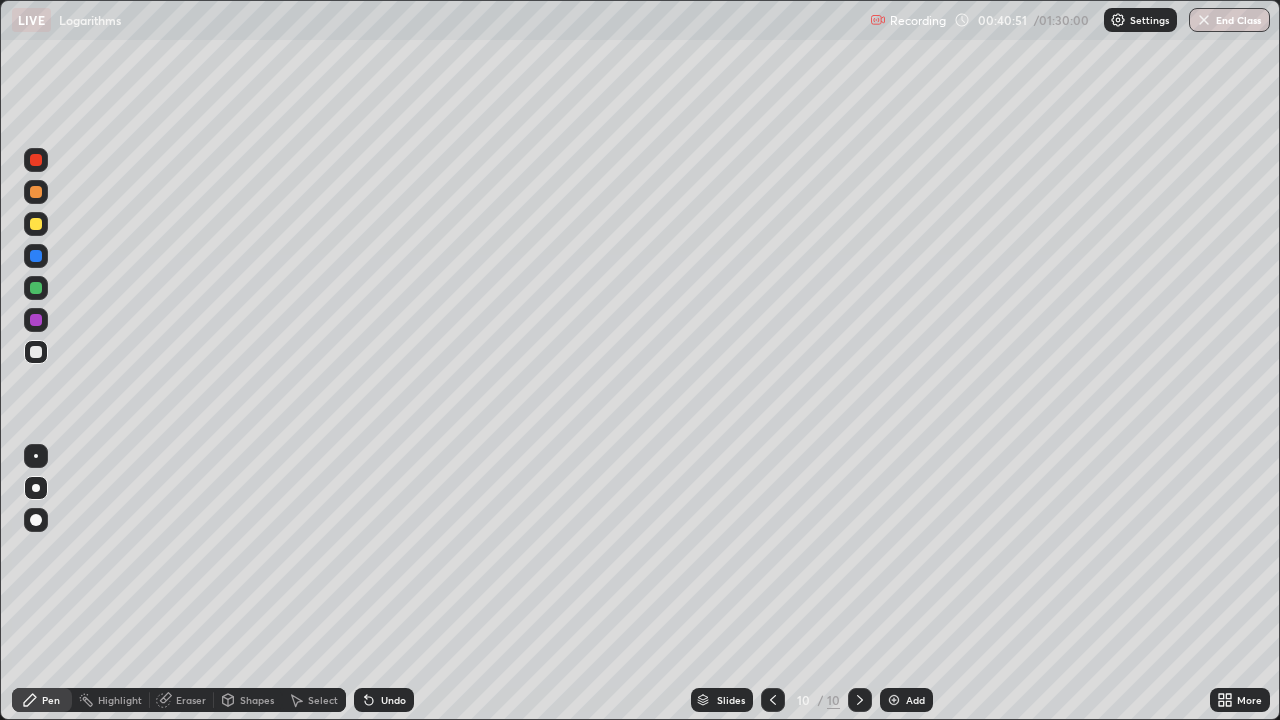 click on "Undo" at bounding box center [393, 700] 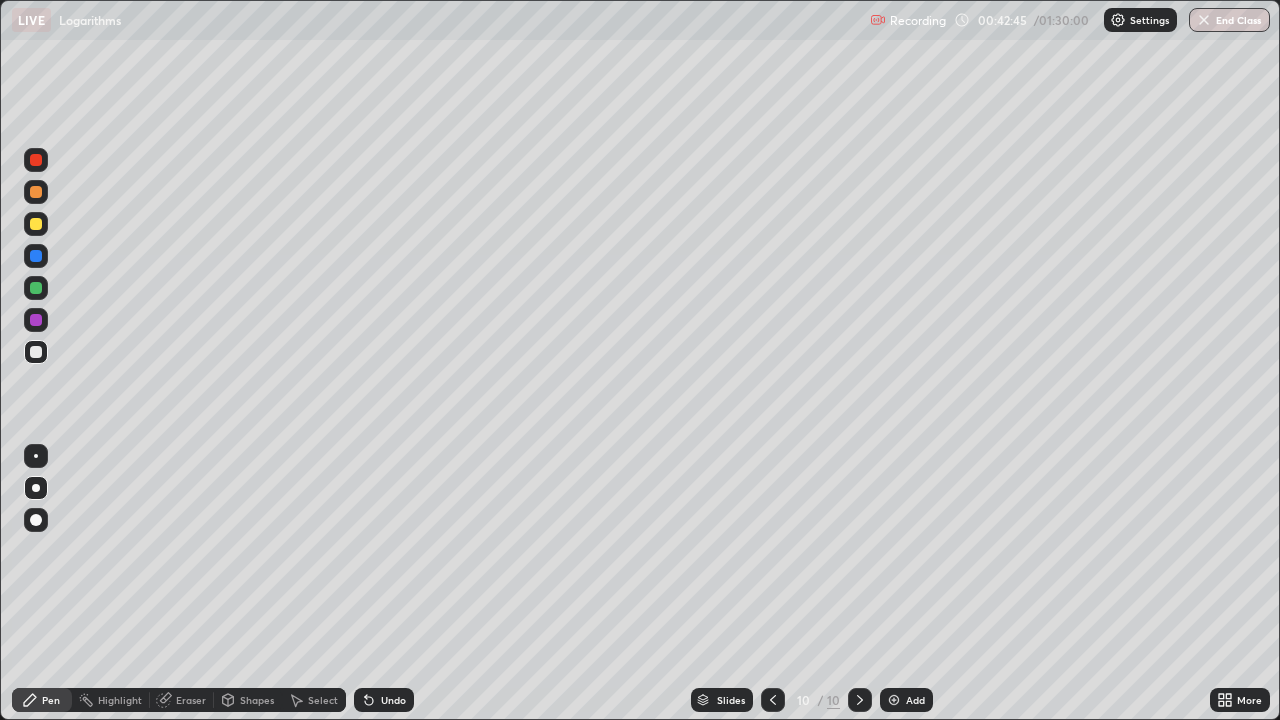 click at bounding box center (36, 224) 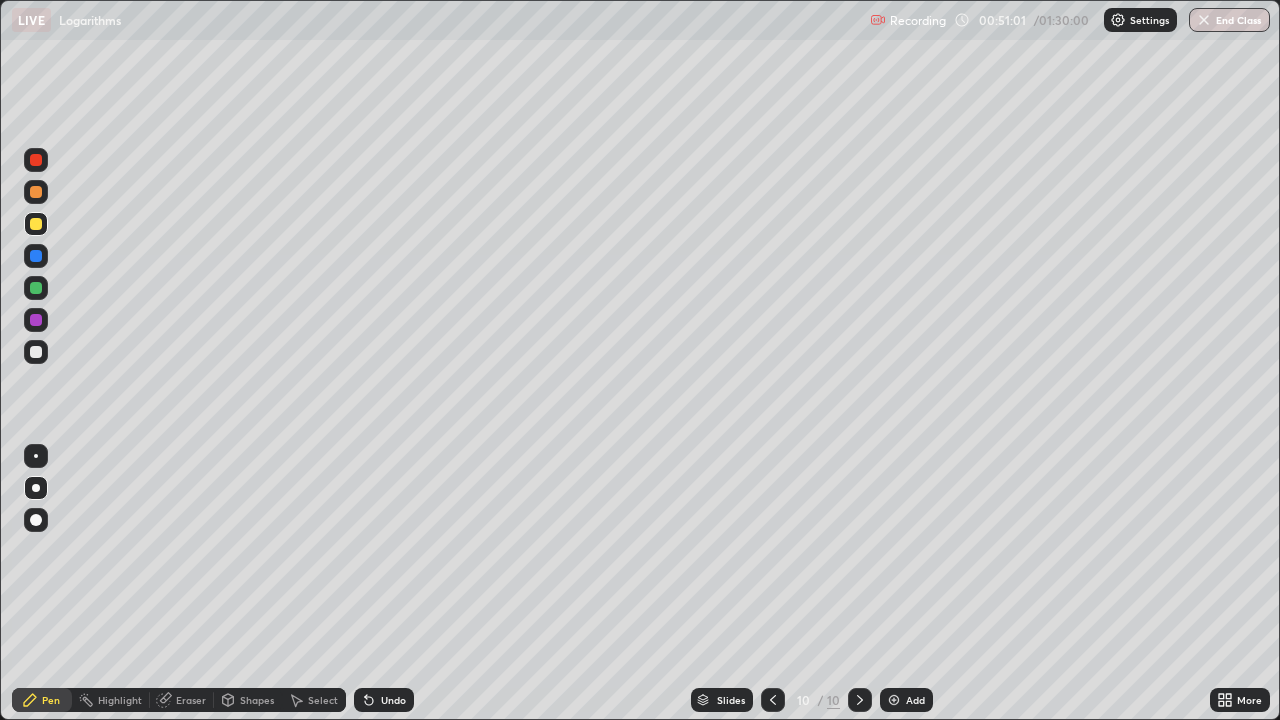 click on "Eraser" at bounding box center [182, 700] 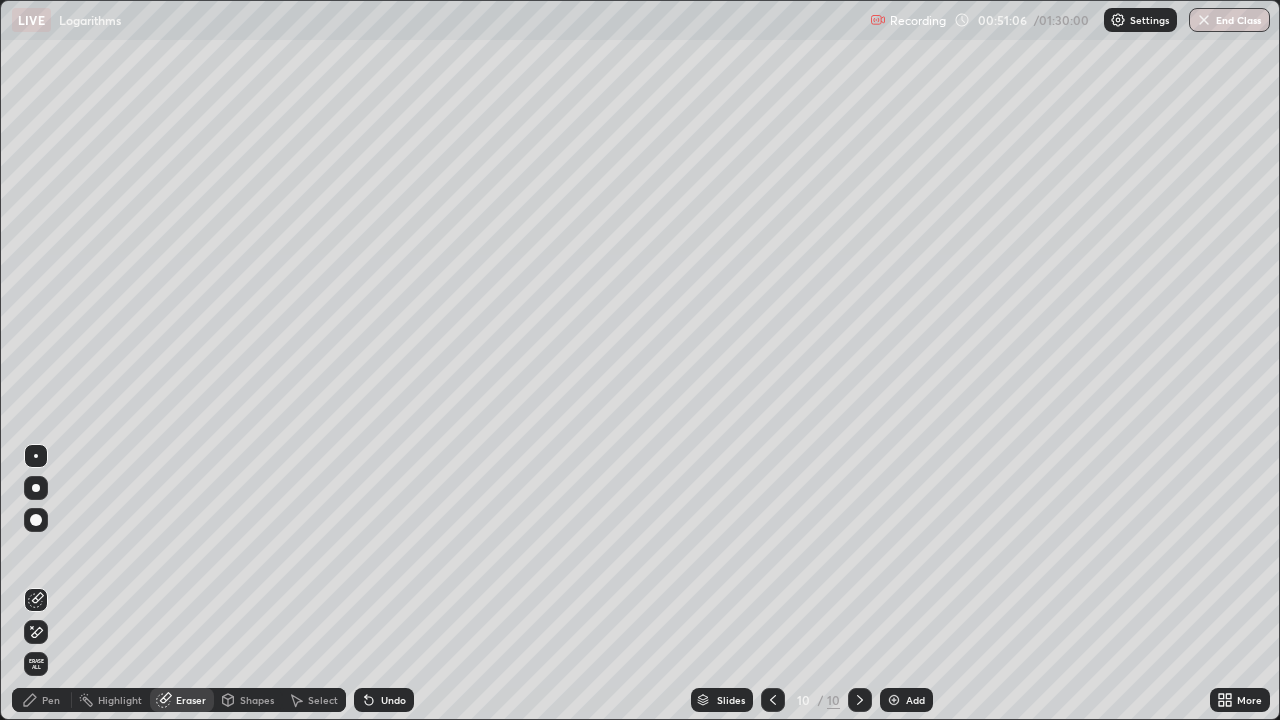 click on "Pen" at bounding box center [51, 700] 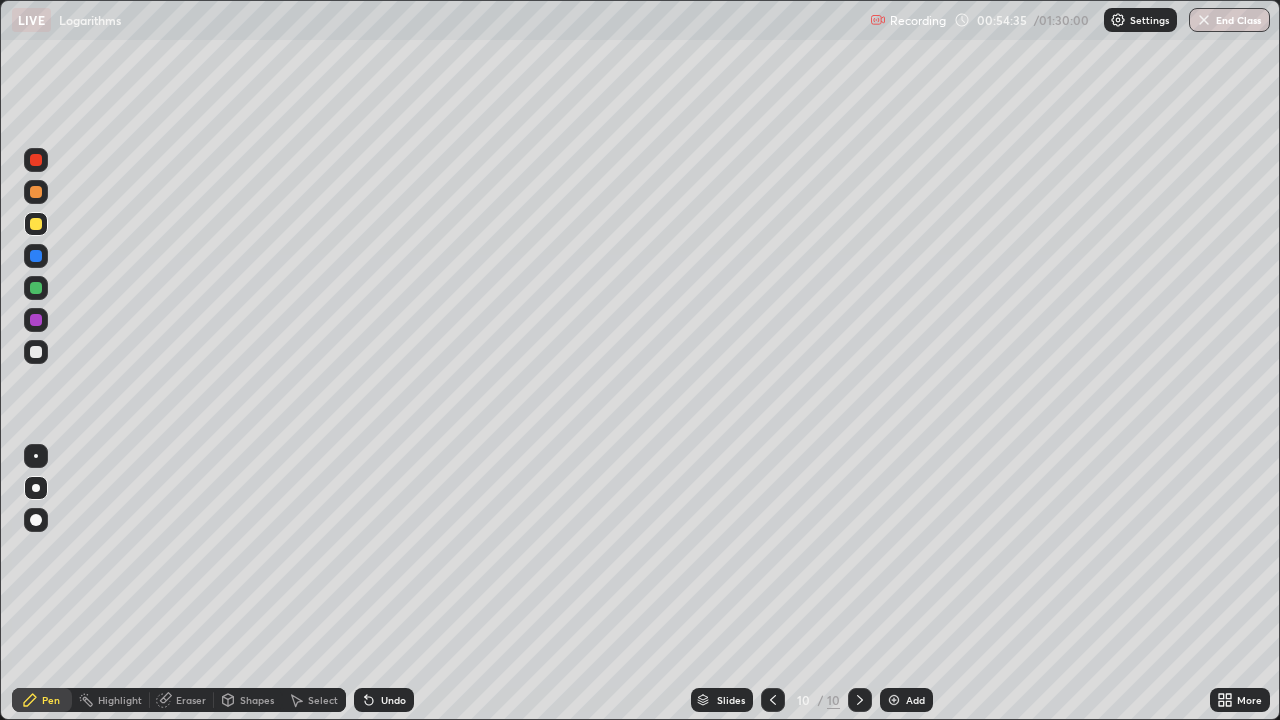 click on "Add" at bounding box center [906, 700] 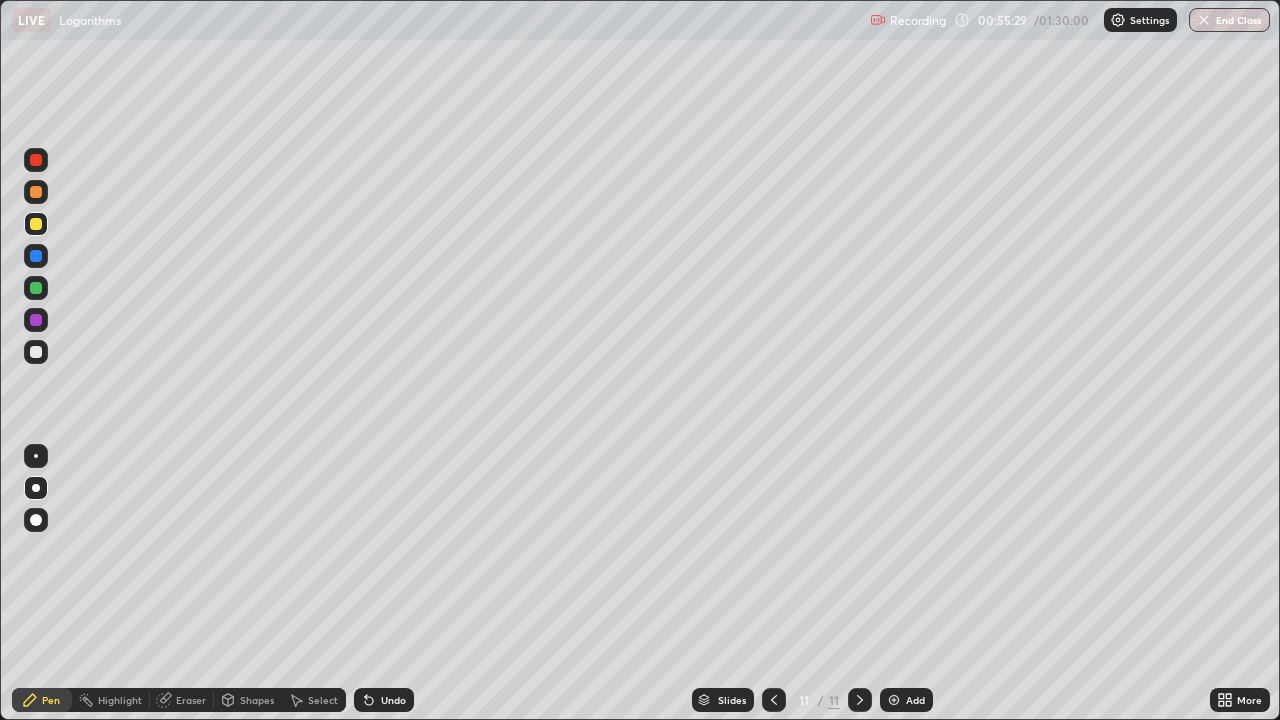 click on "Undo" at bounding box center (393, 700) 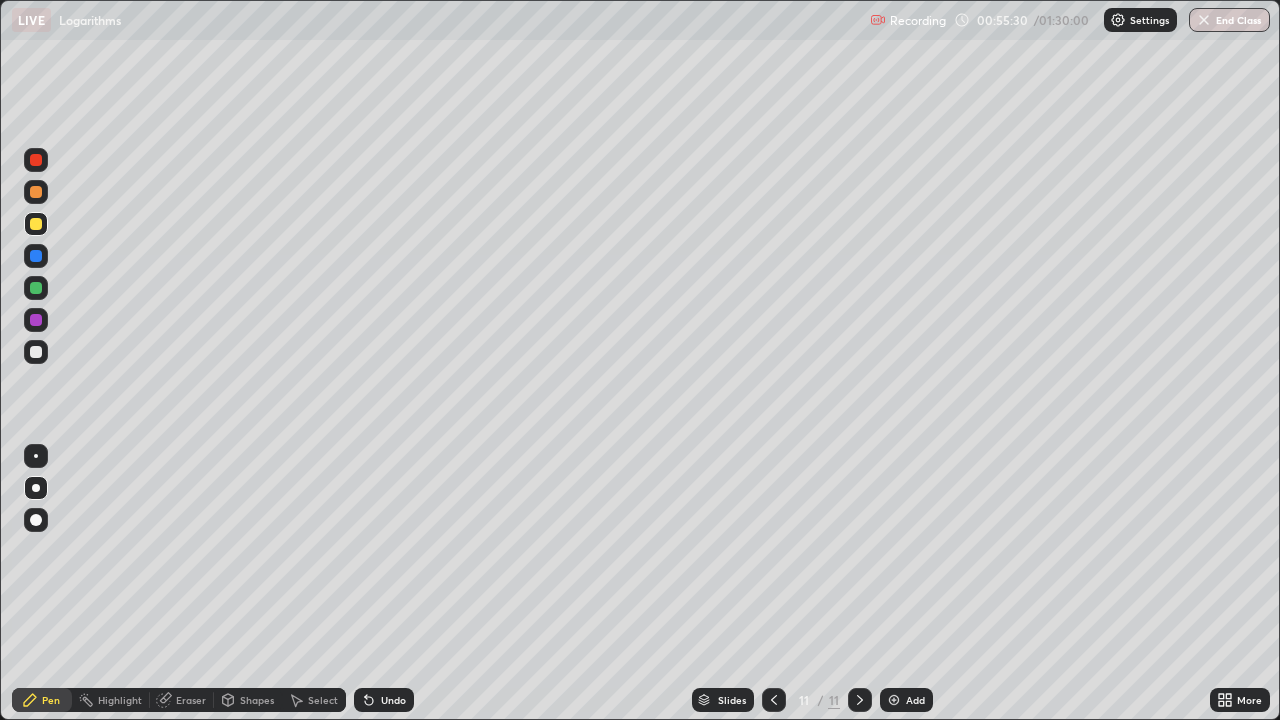 click on "Undo" at bounding box center [393, 700] 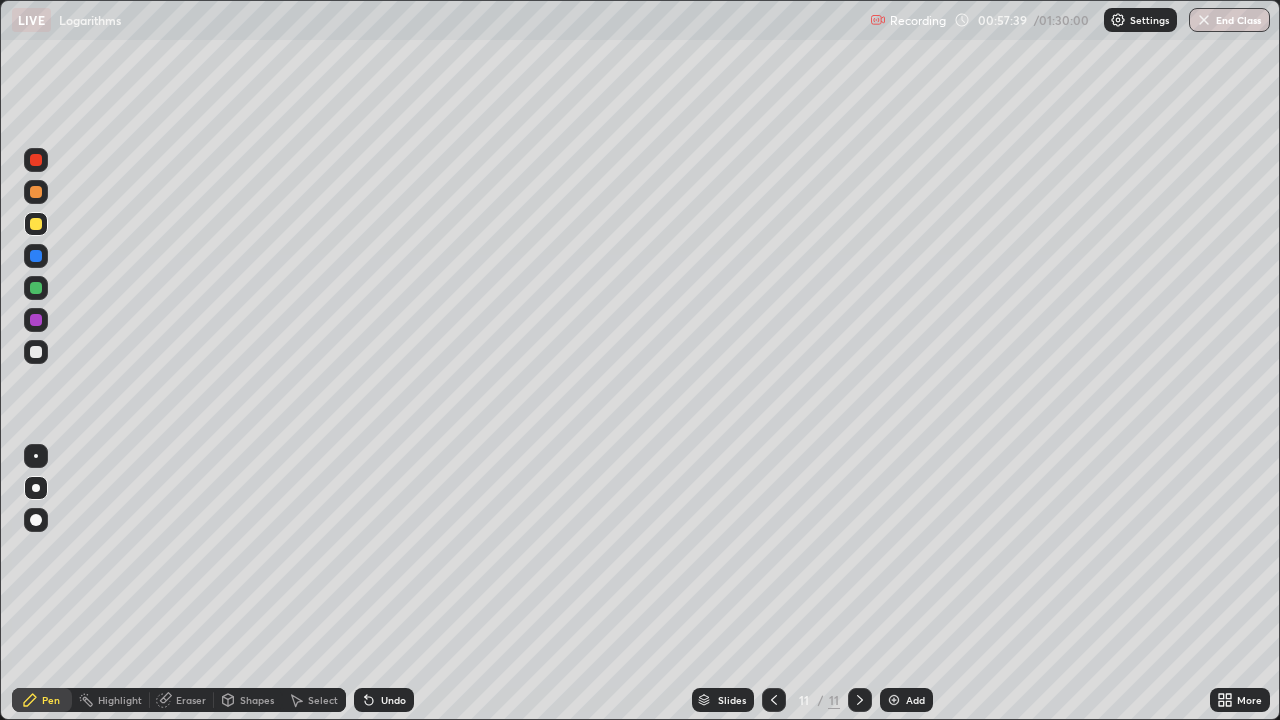 click on "Add" at bounding box center [915, 700] 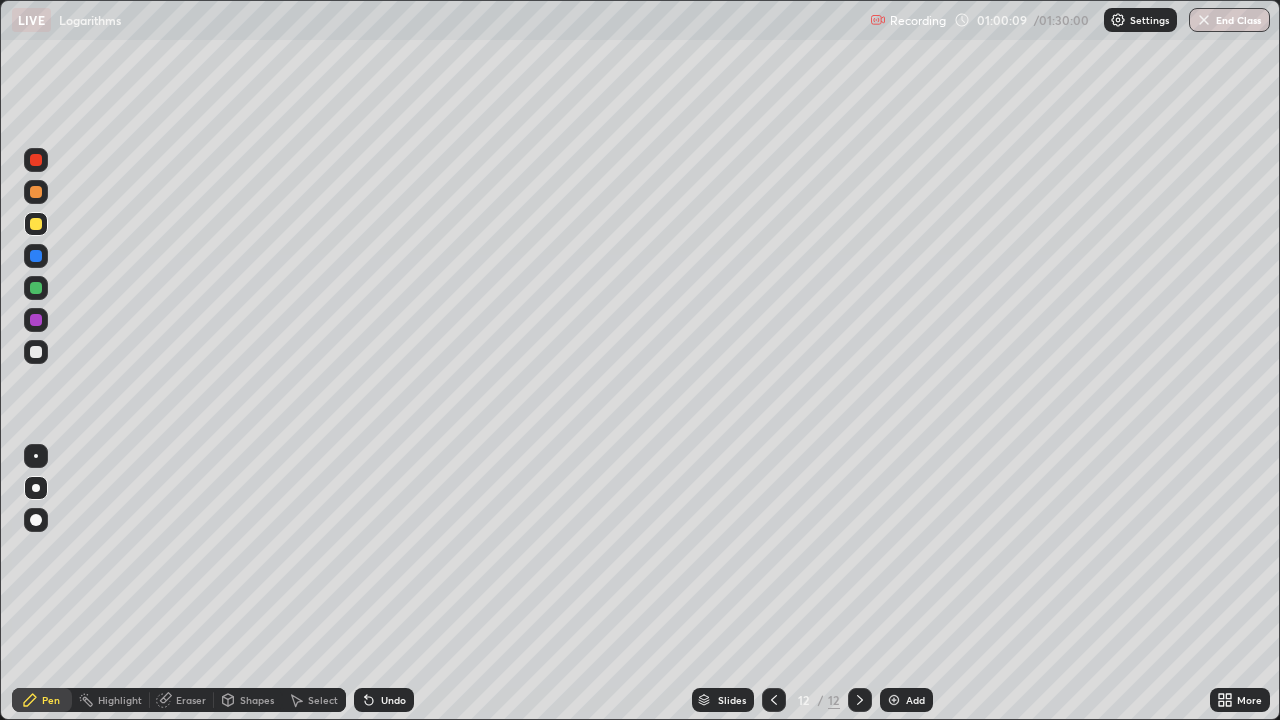 click on "Eraser" at bounding box center [191, 700] 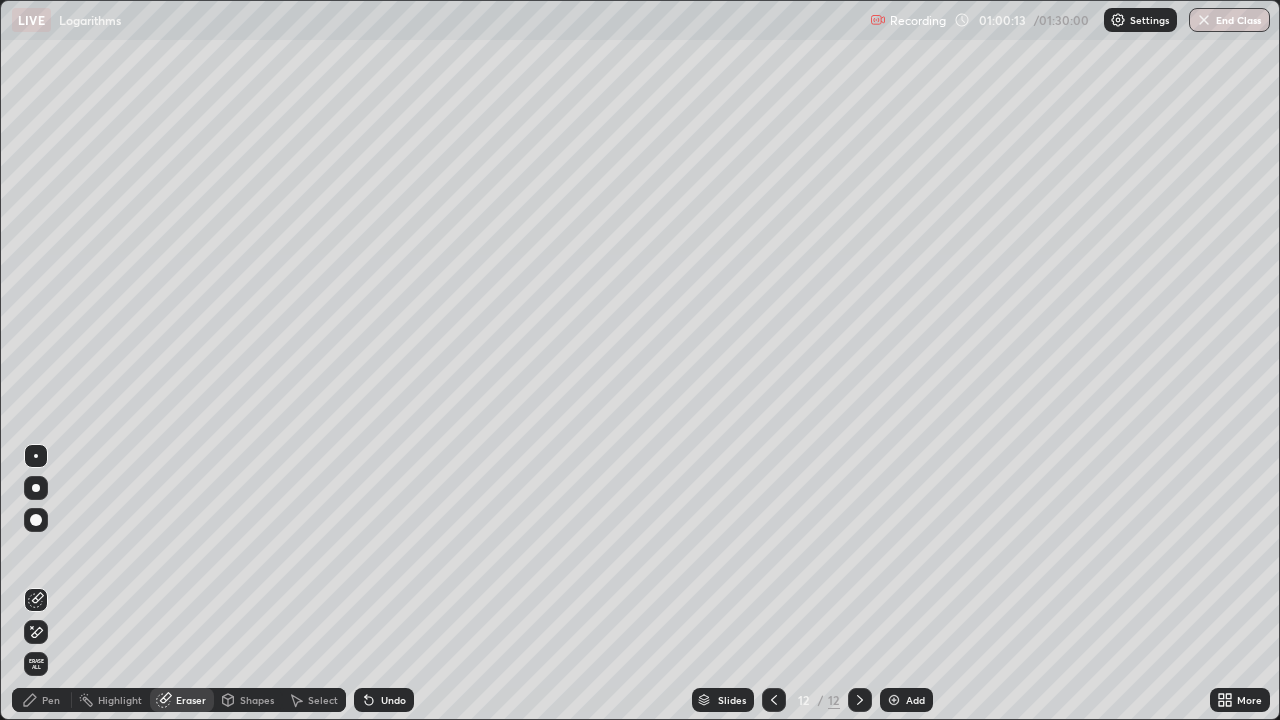 click 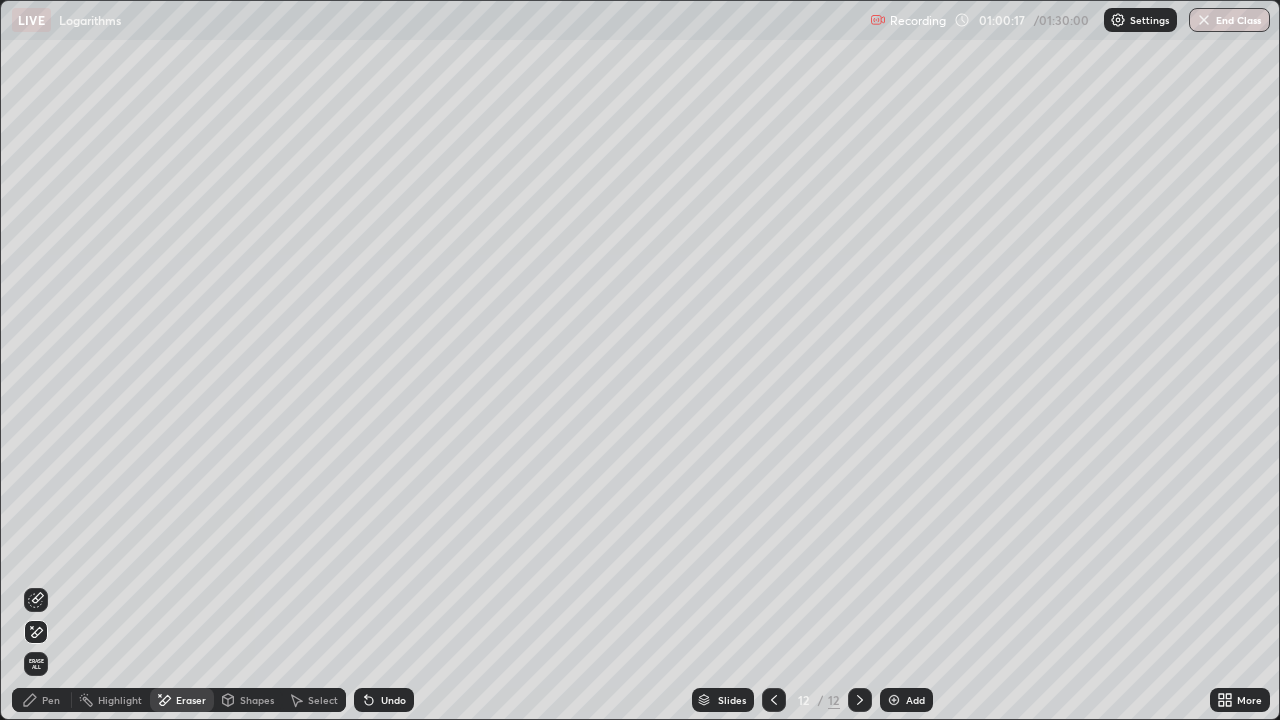 click on "Pen" at bounding box center [51, 700] 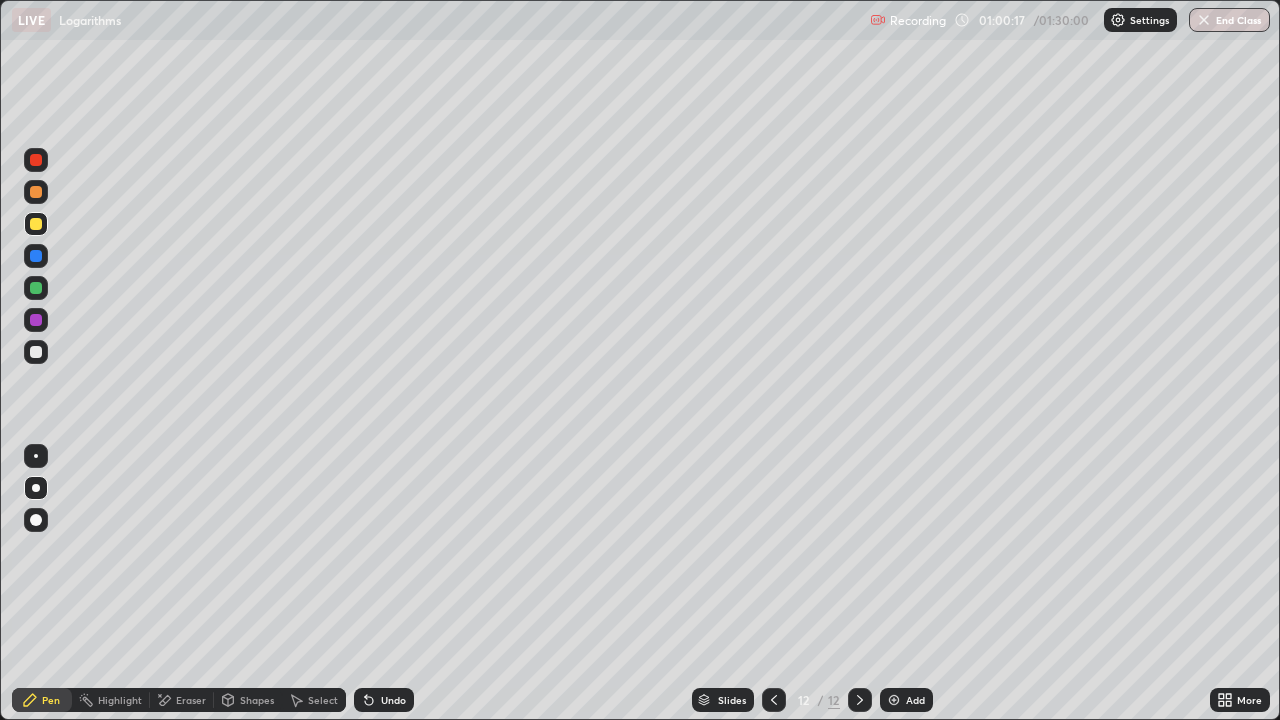 click 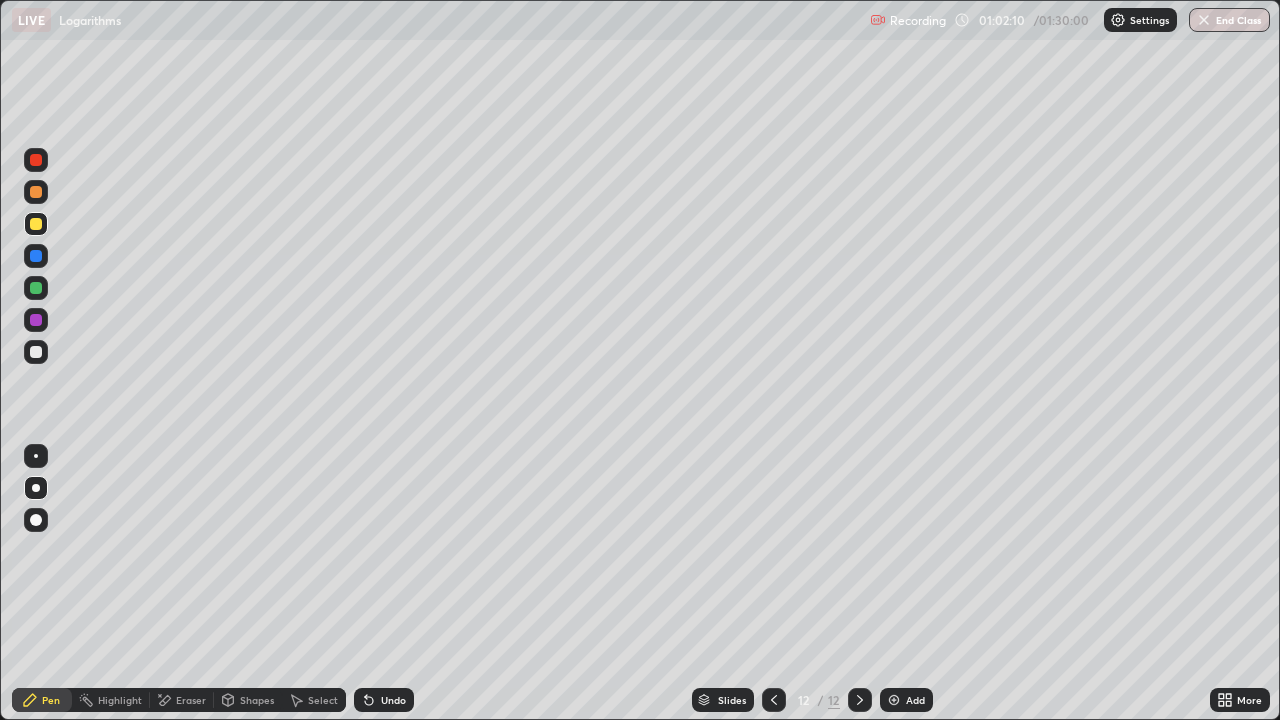 click 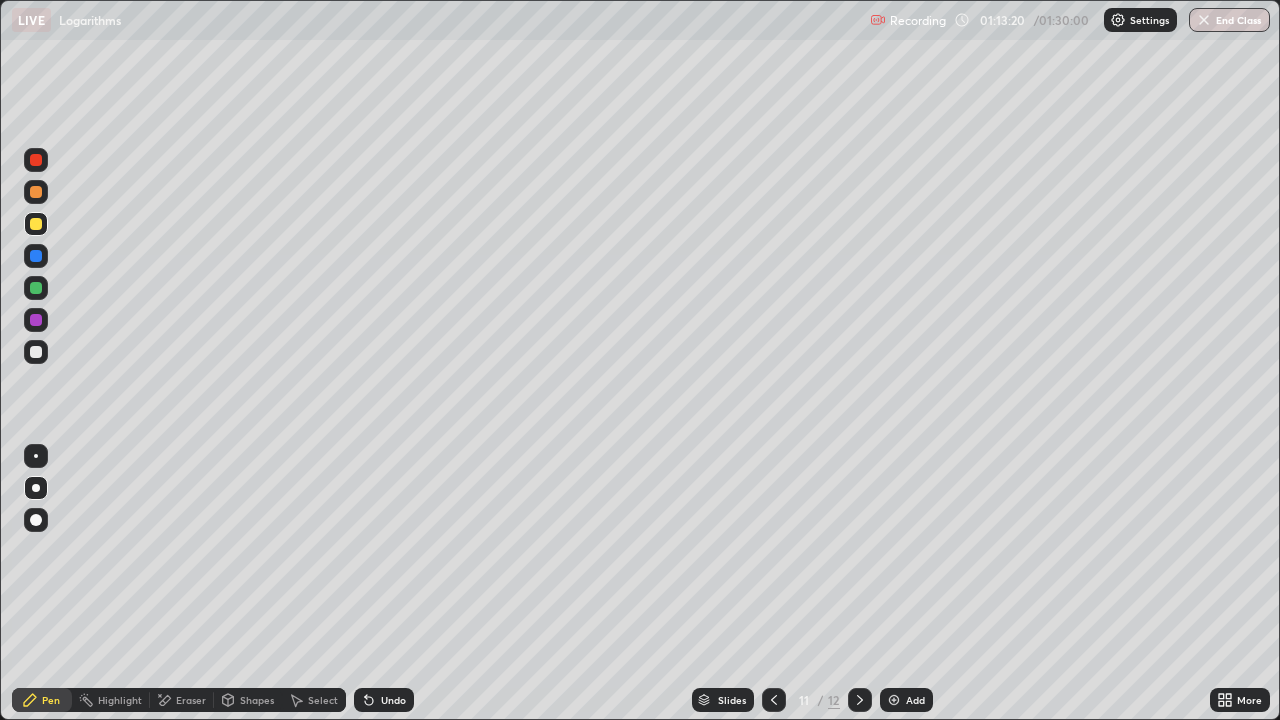 click on "End Class" at bounding box center [1229, 20] 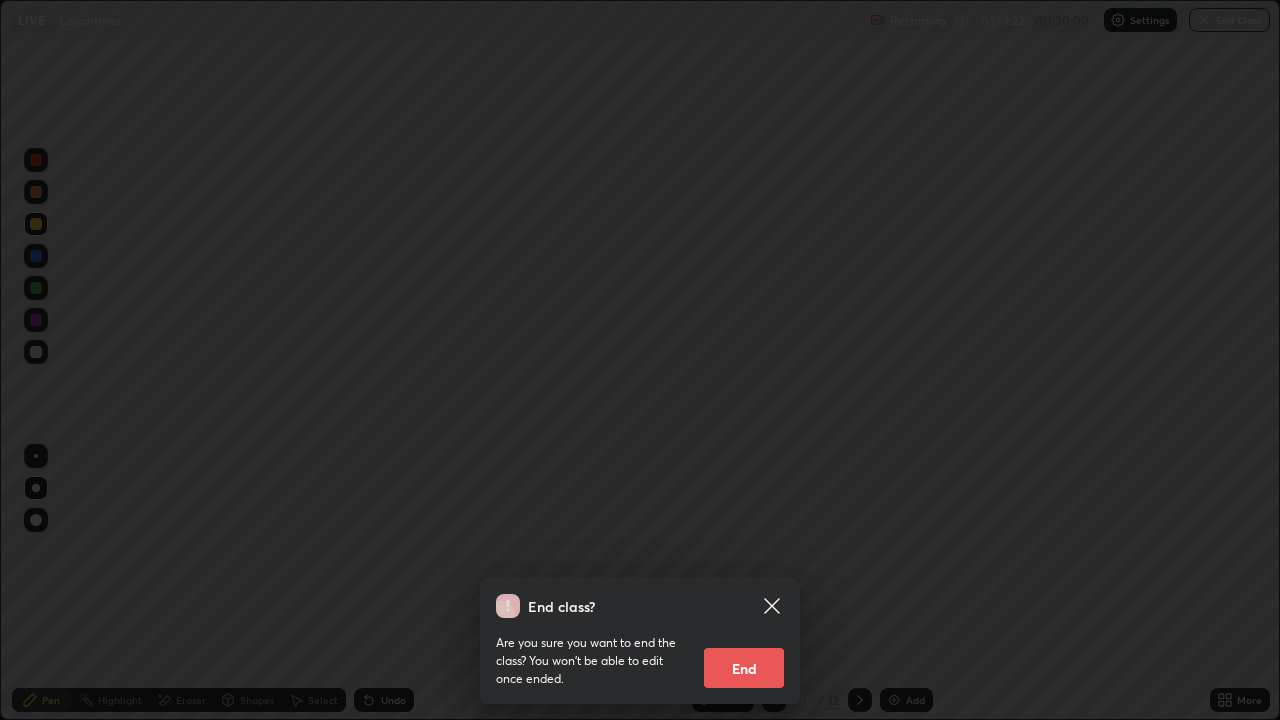 click on "End" at bounding box center (744, 668) 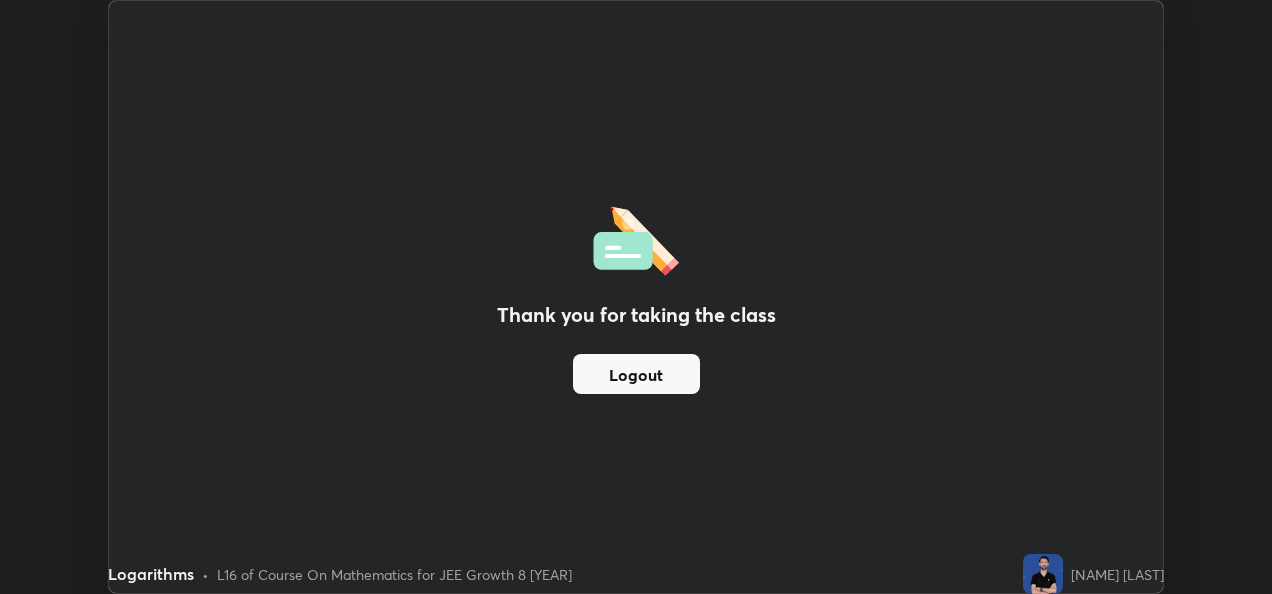 scroll, scrollTop: 594, scrollLeft: 1272, axis: both 